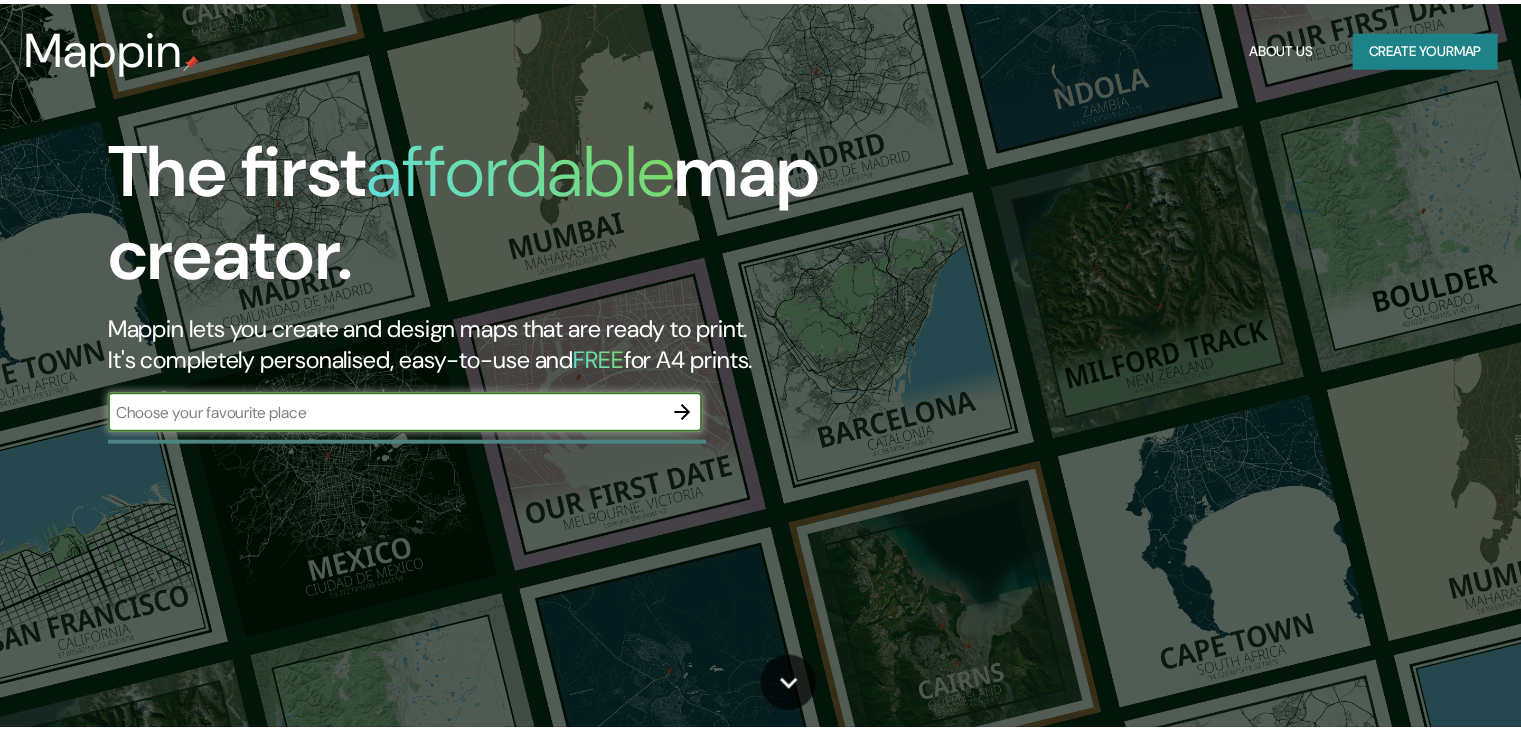 scroll, scrollTop: 0, scrollLeft: 0, axis: both 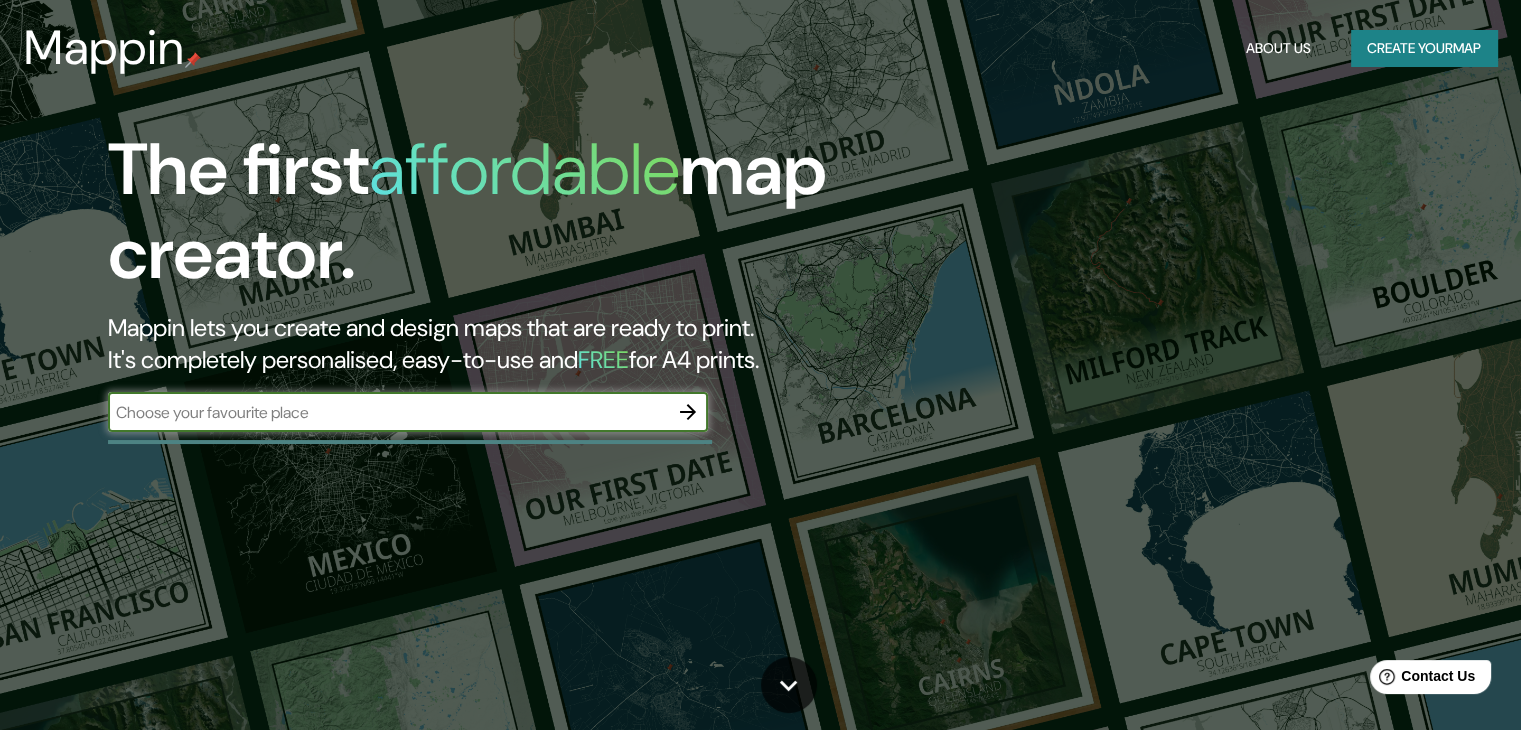 click on "Create your   map" at bounding box center (1424, 48) 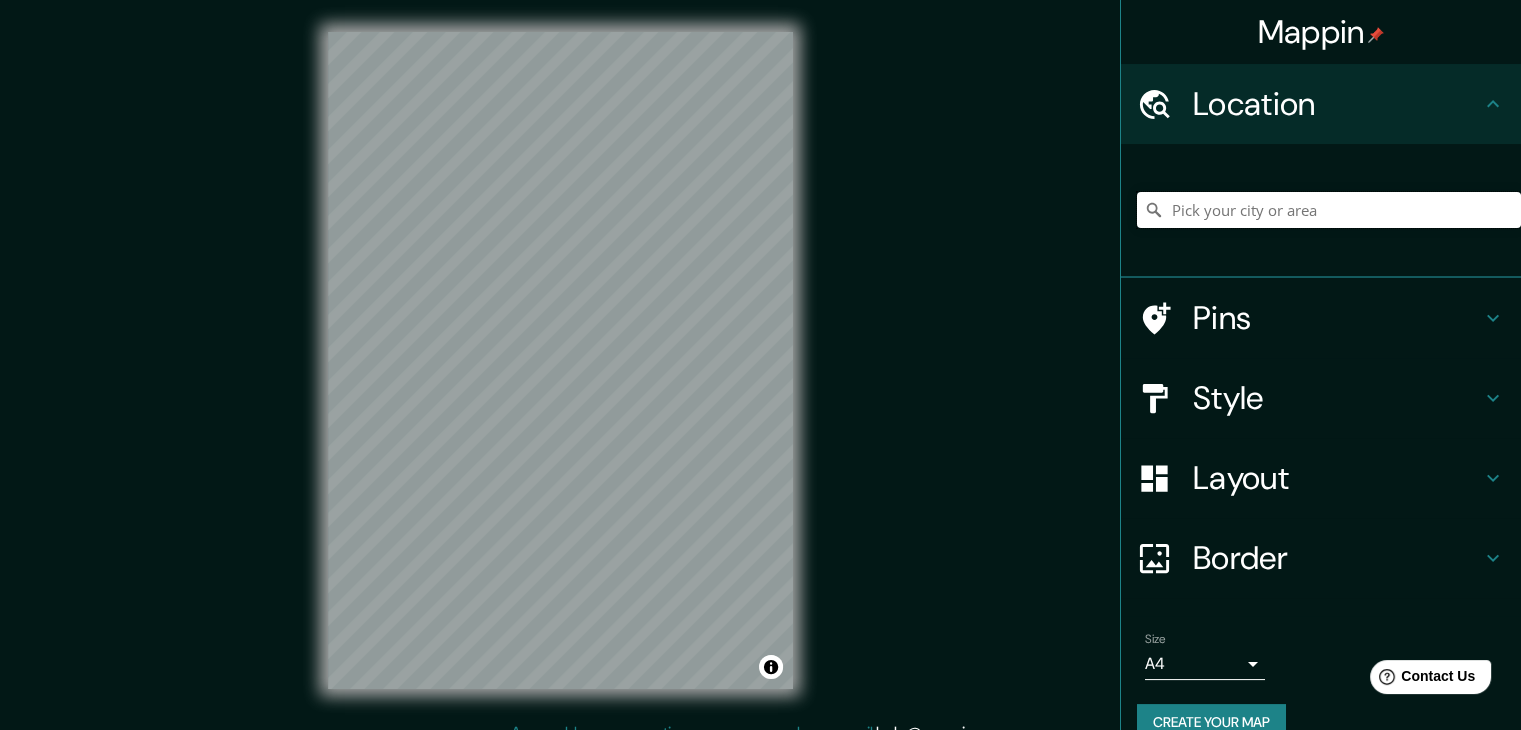 click at bounding box center [1329, 210] 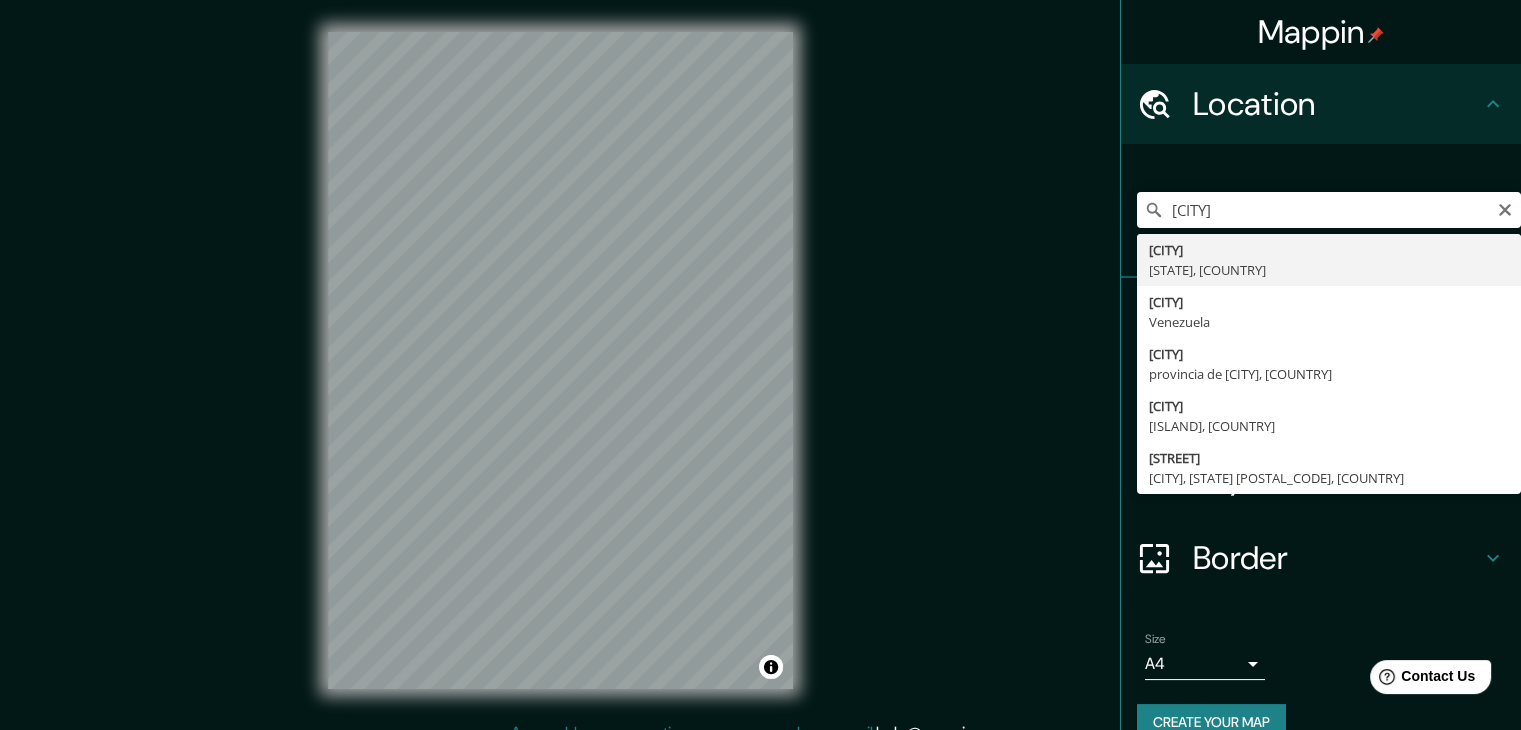 type on "Mérida, Yucatán, México" 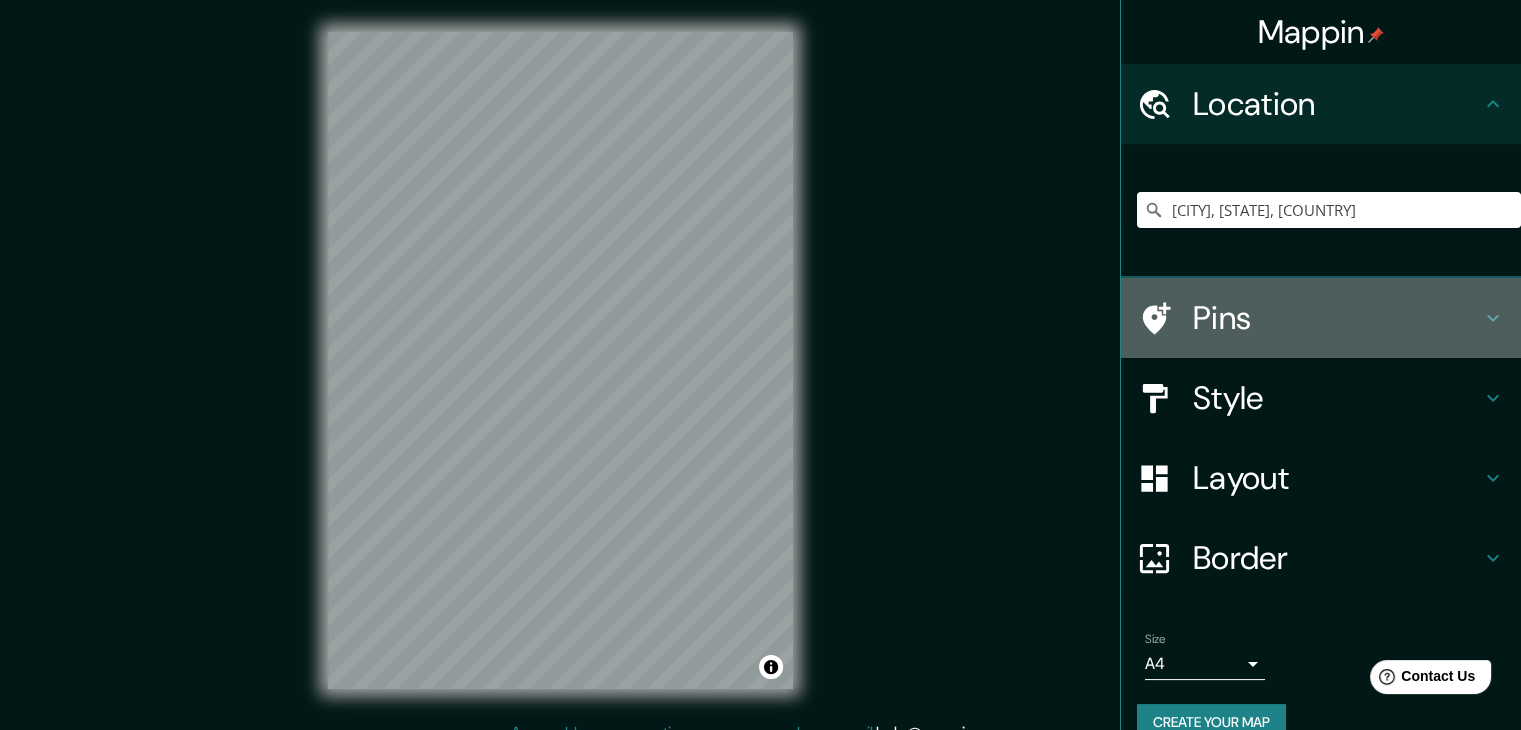 click on "Pins" at bounding box center [1337, 318] 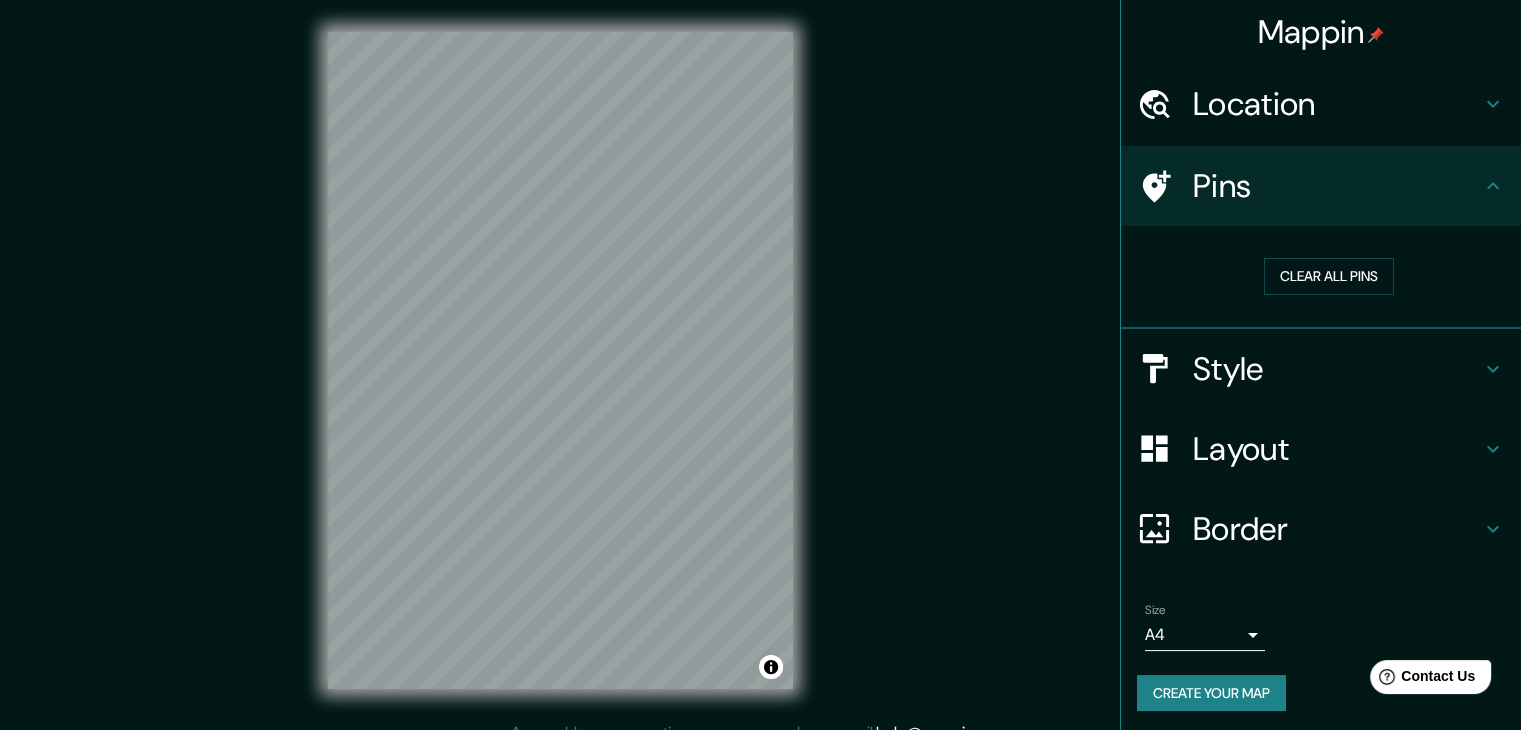 click on "Pins" at bounding box center [1337, 186] 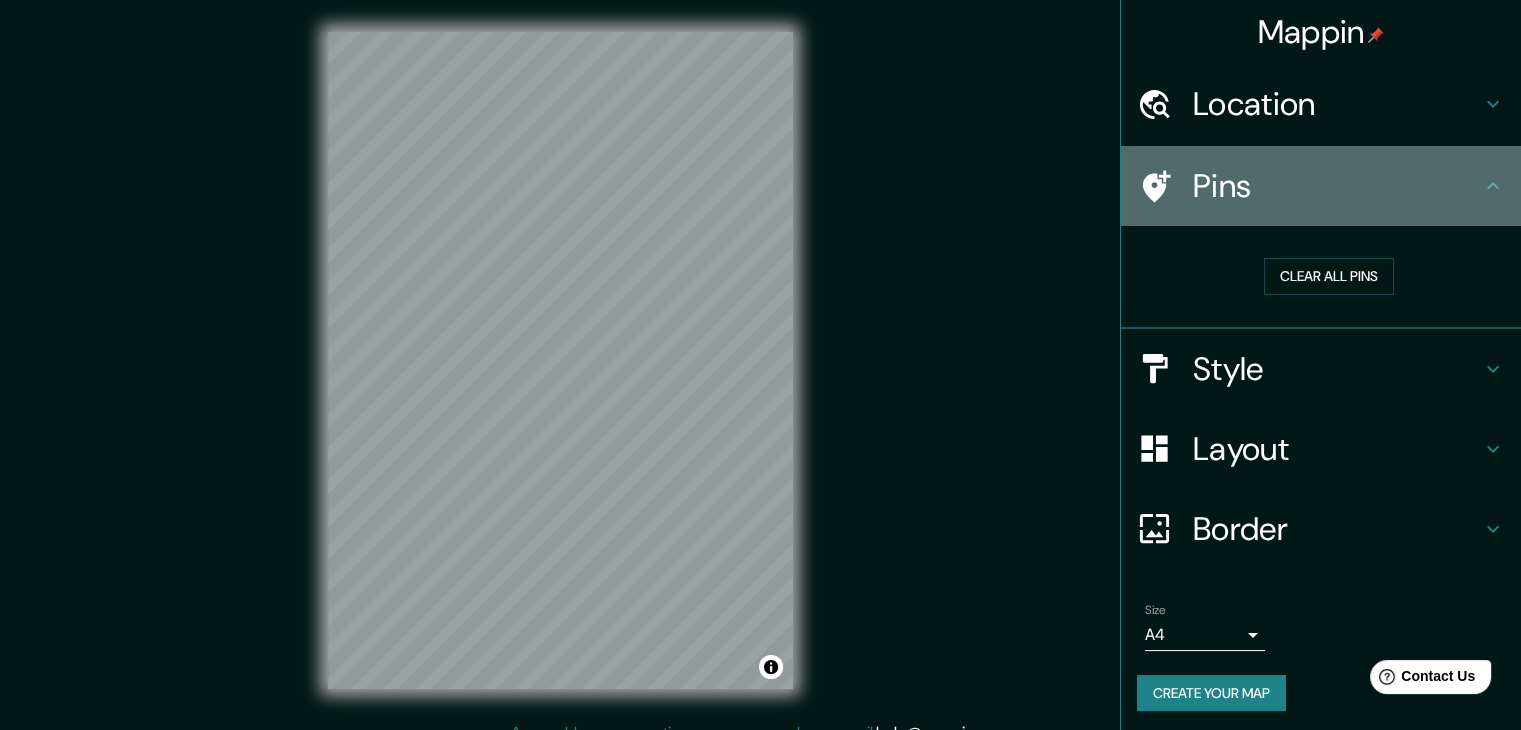 click 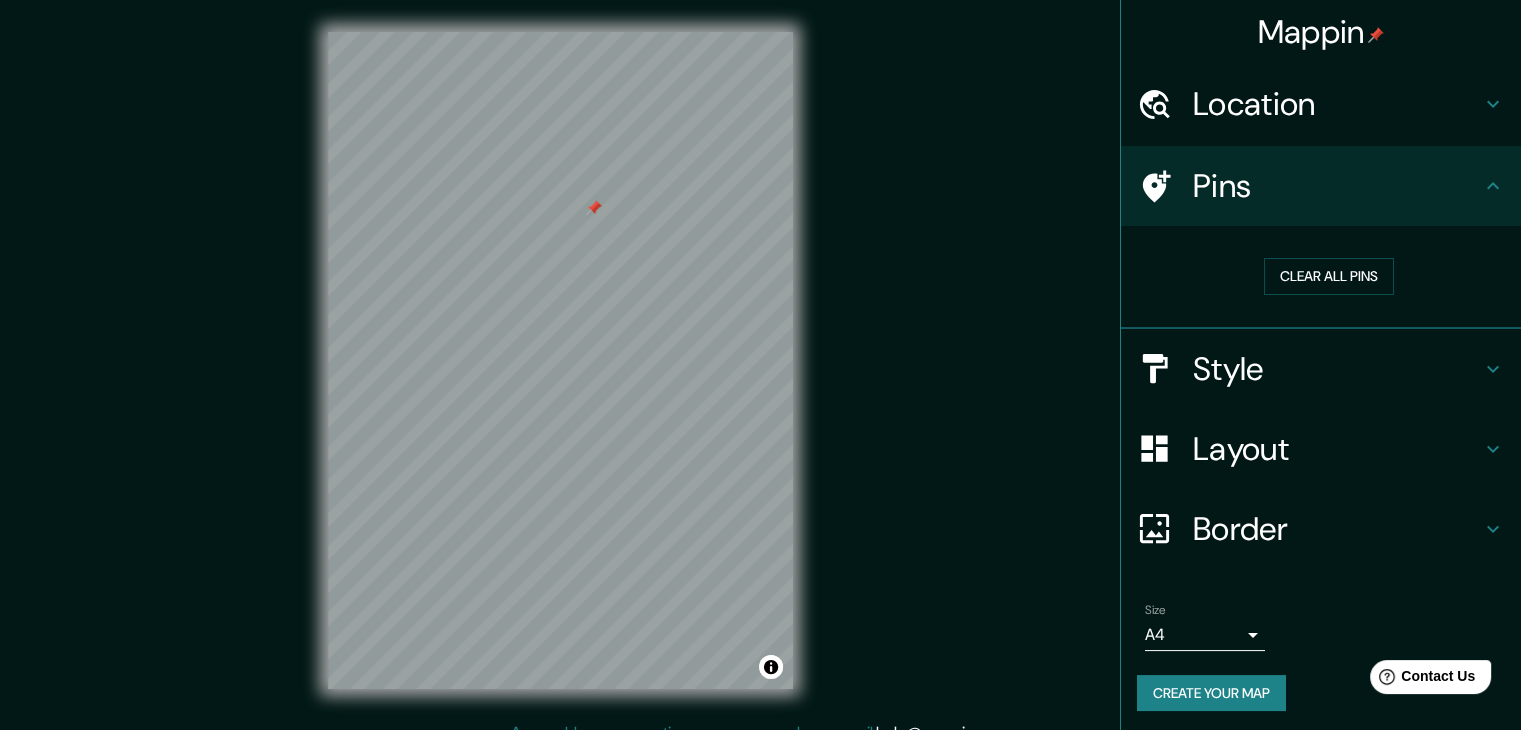 drag, startPoint x: 595, startPoint y: 223, endPoint x: 589, endPoint y: 209, distance: 15.231546 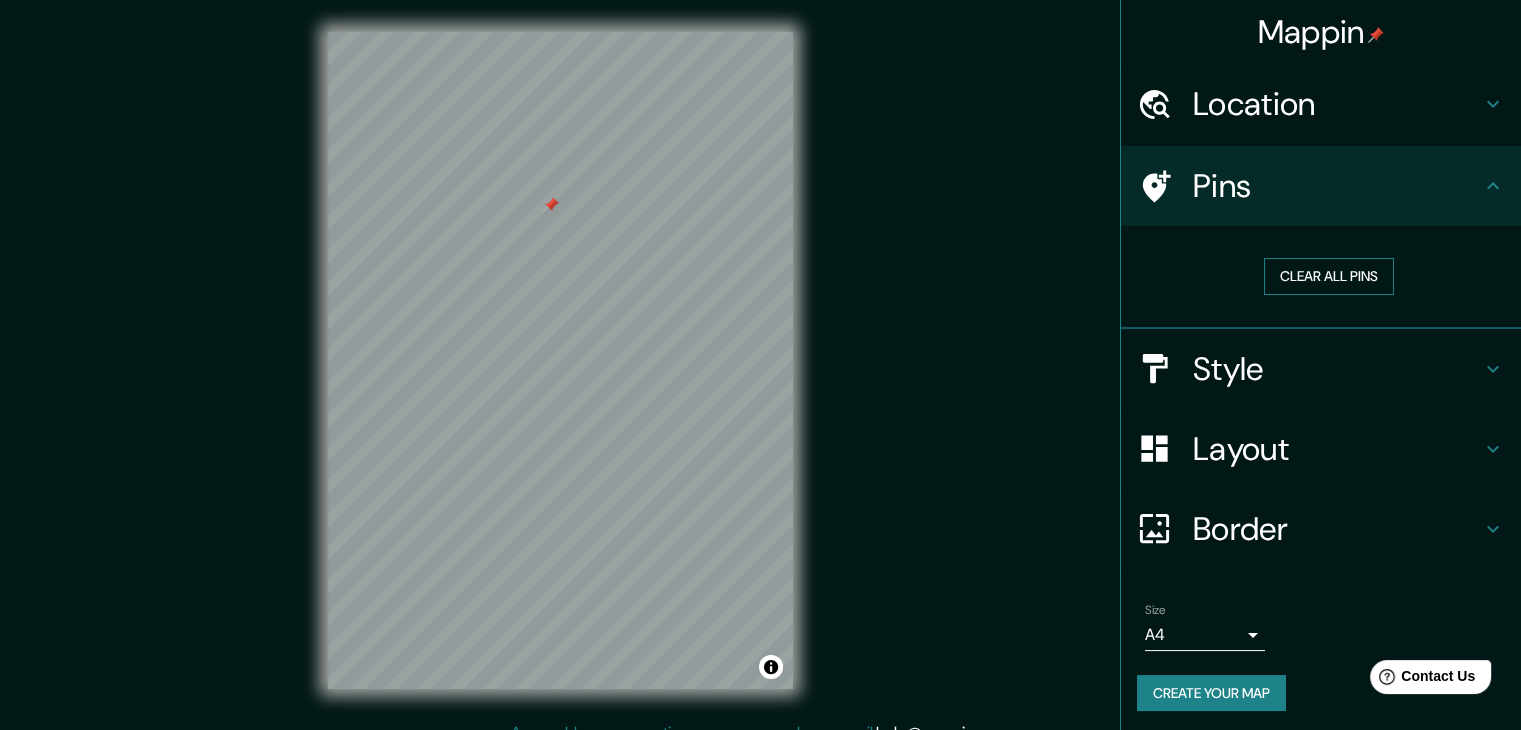 click on "Clear all pins" at bounding box center [1329, 276] 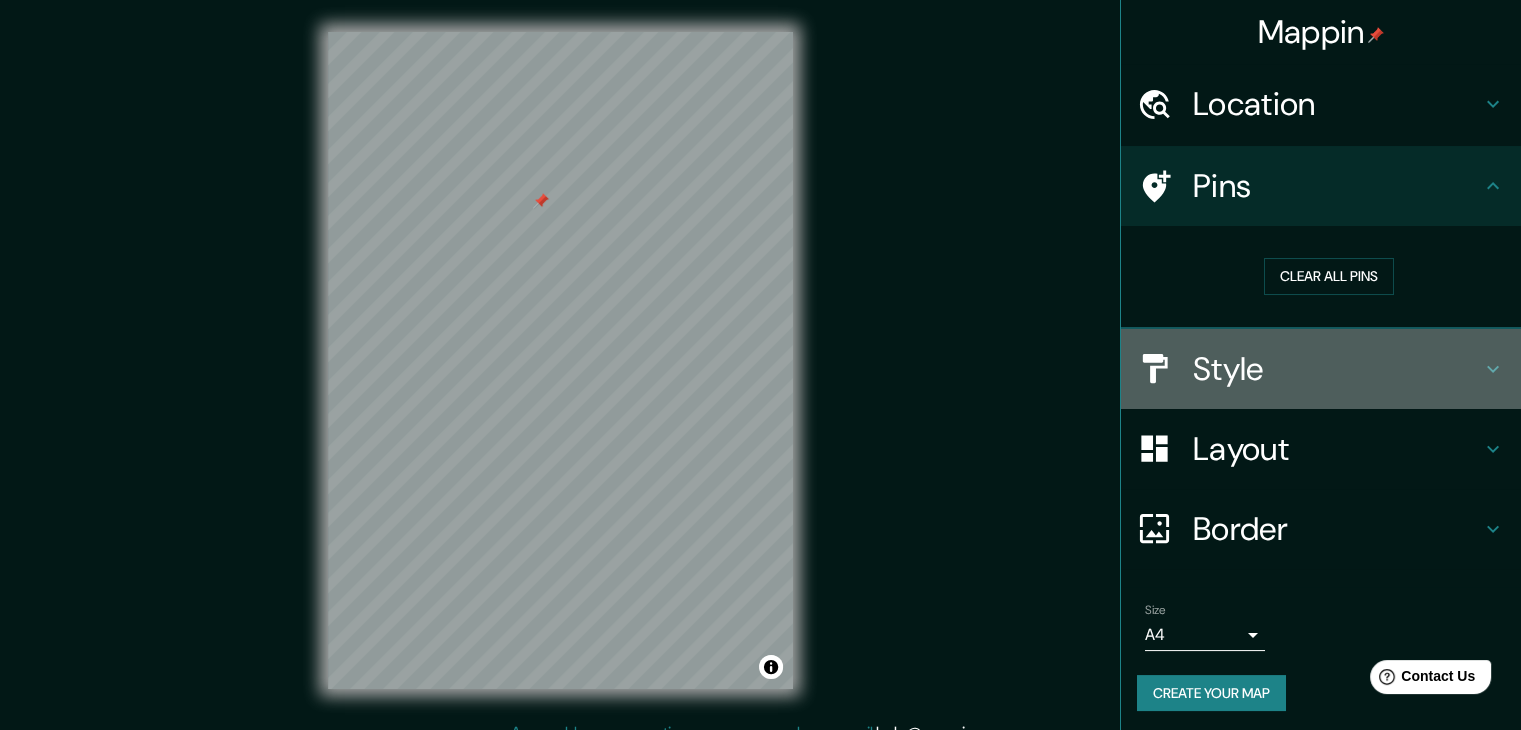 click on "Style" at bounding box center (1337, 369) 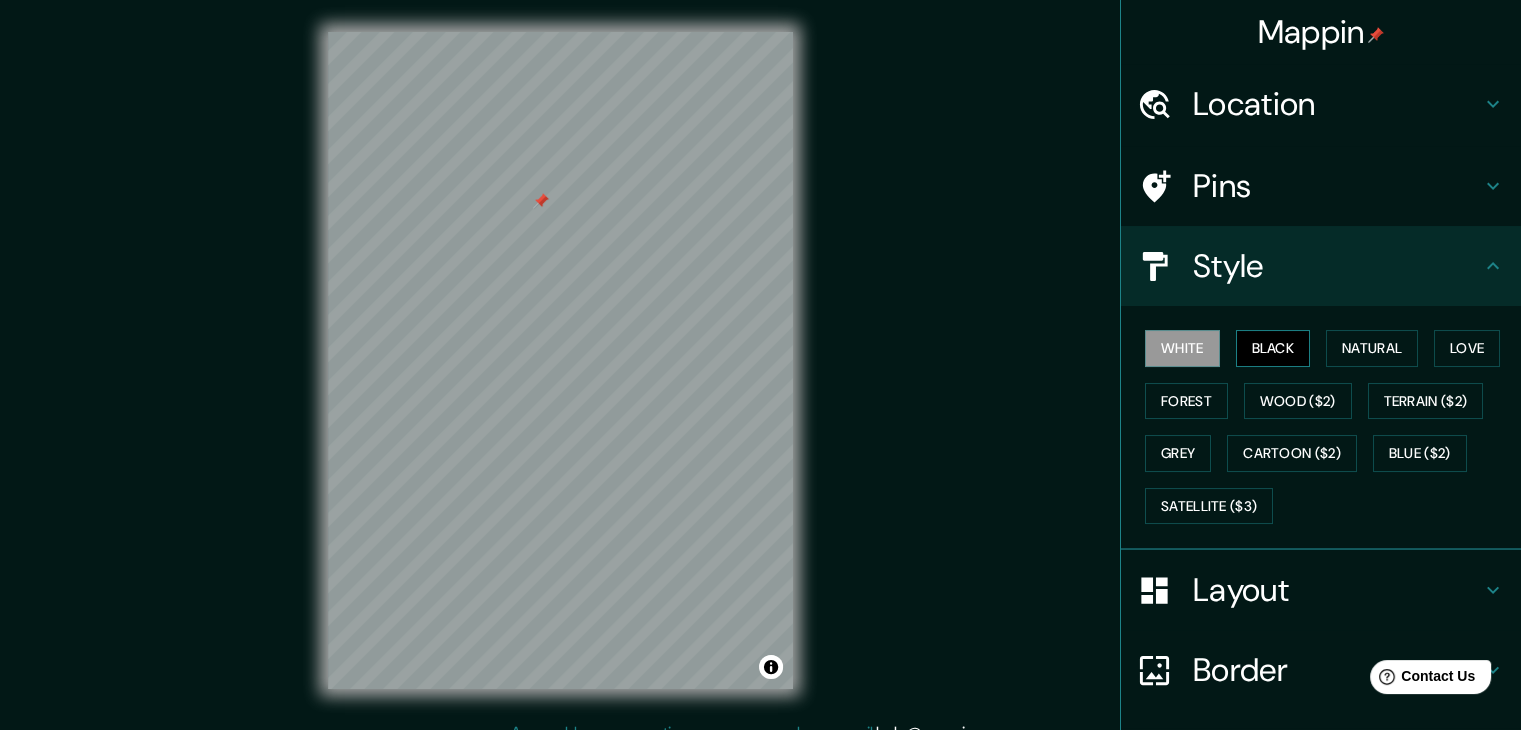 click on "Black" at bounding box center (1273, 348) 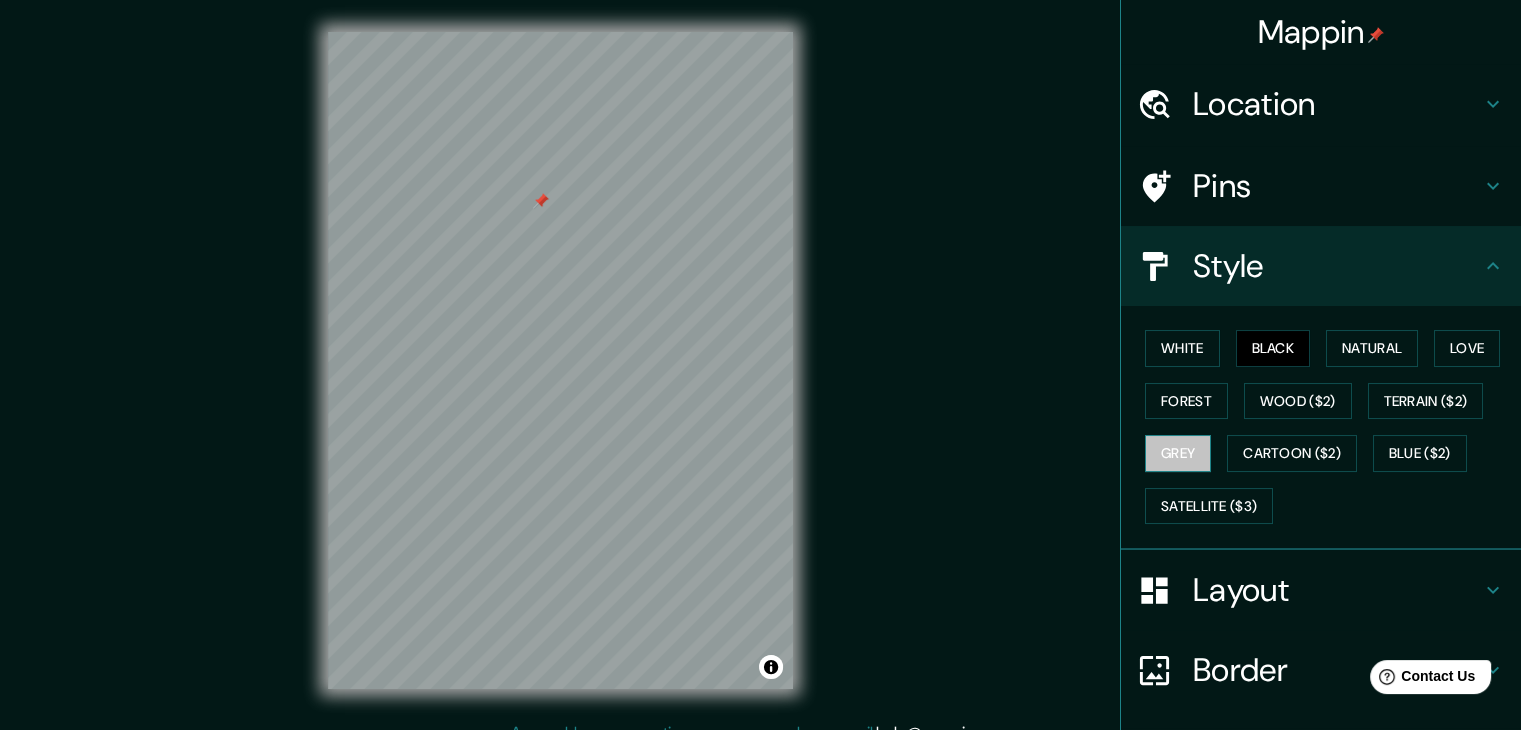 click on "Grey" at bounding box center [1178, 453] 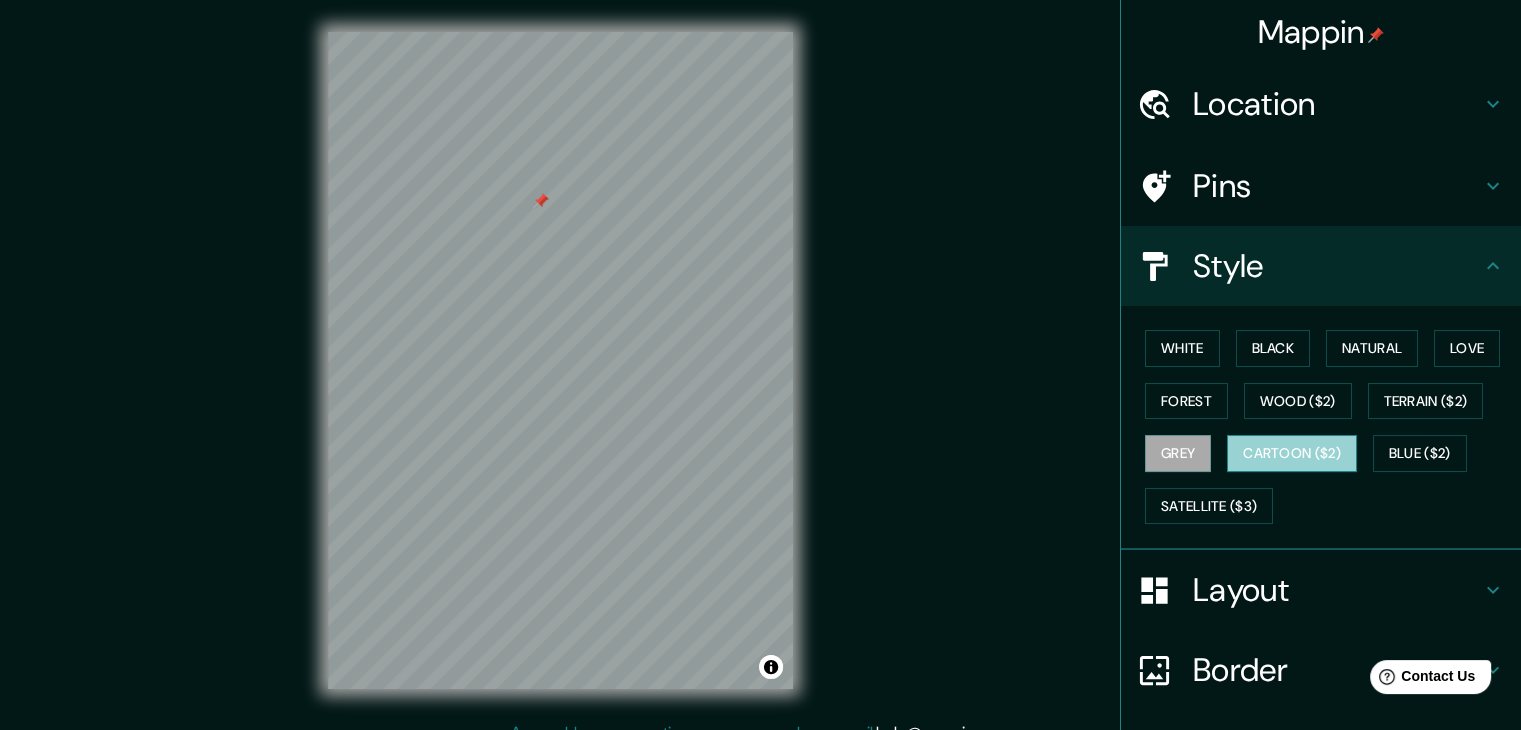 click on "Cartoon ($2)" at bounding box center [1292, 453] 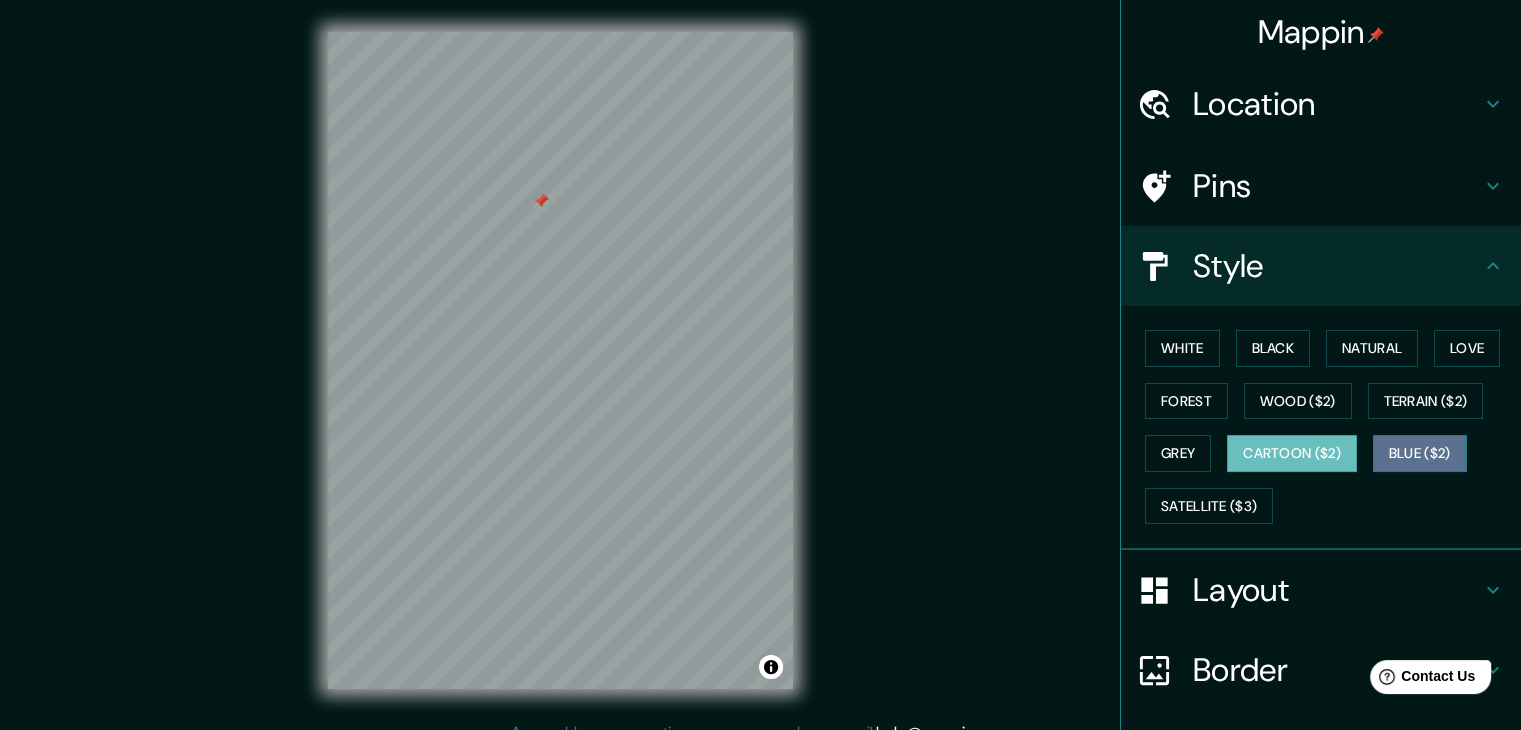 click on "Blue ($2)" at bounding box center (1420, 453) 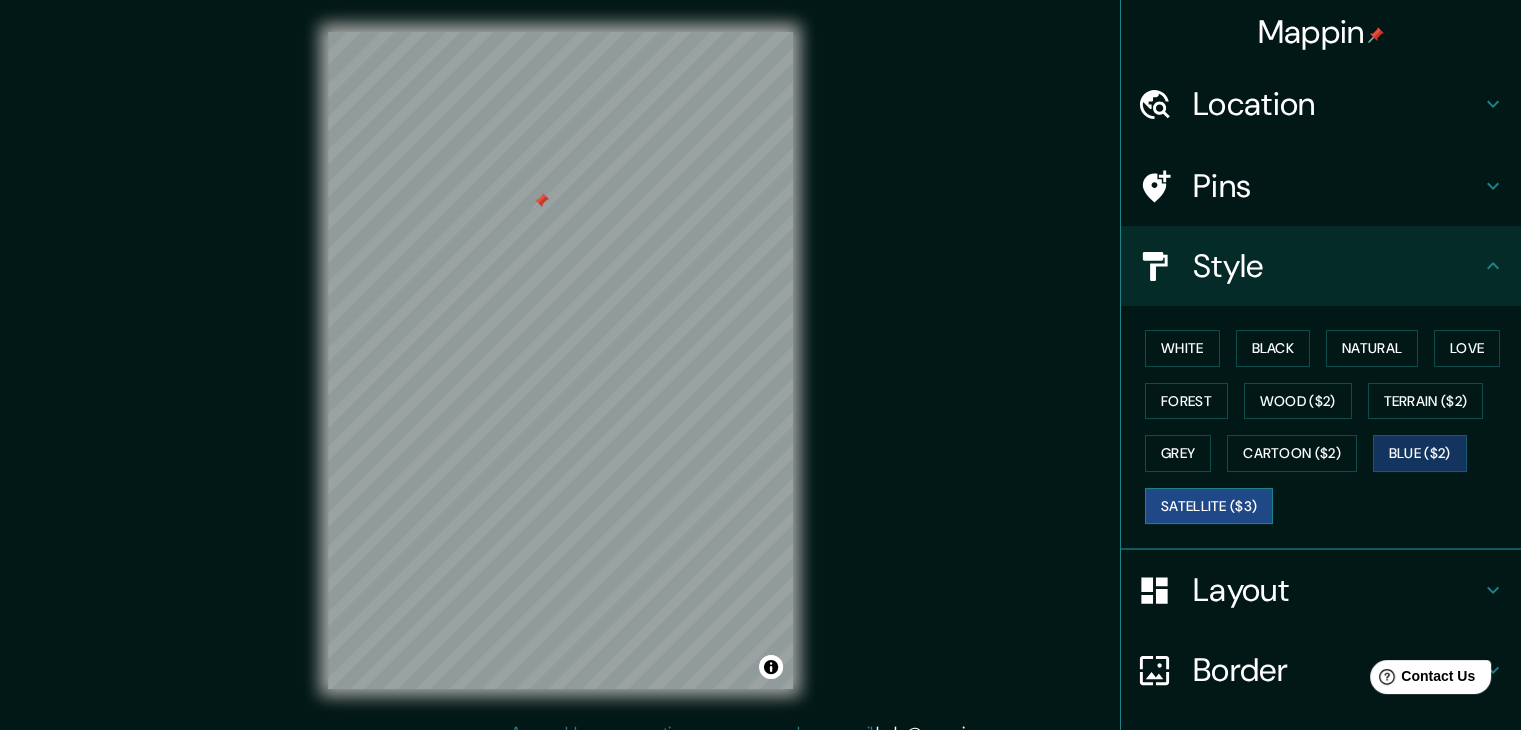 click on "Satellite ($3)" at bounding box center (1209, 506) 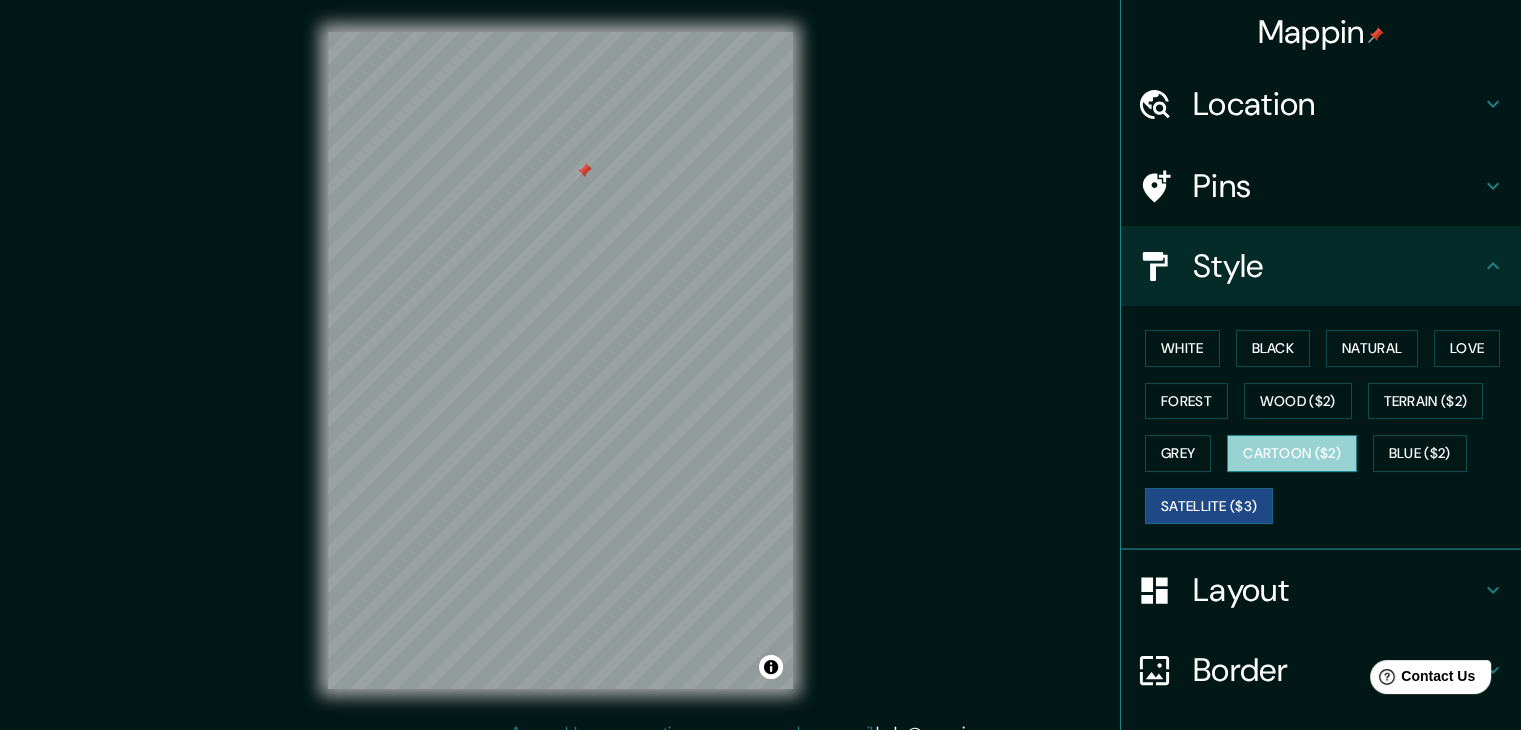 click on "Cartoon ($2)" at bounding box center [1292, 453] 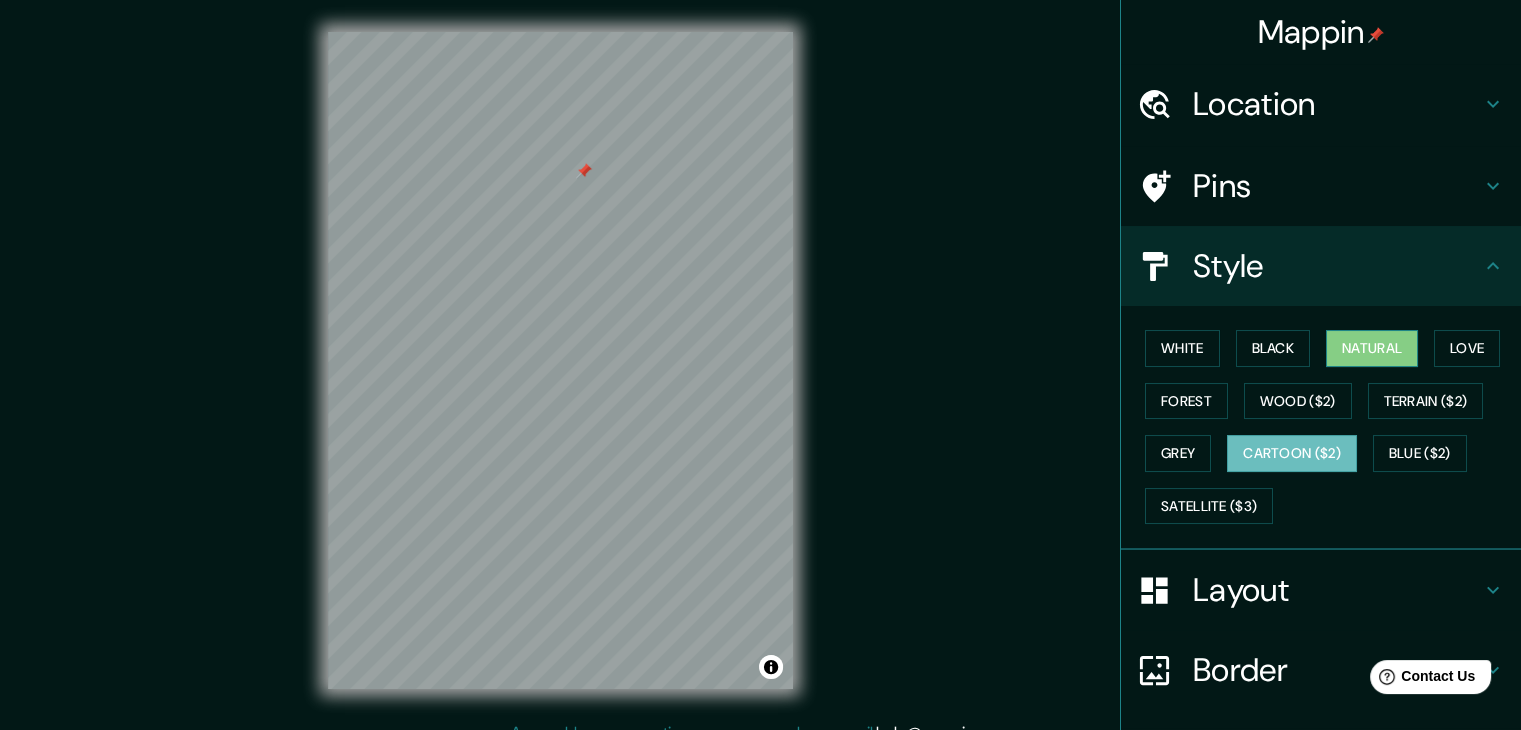 click on "Natural" at bounding box center (1372, 348) 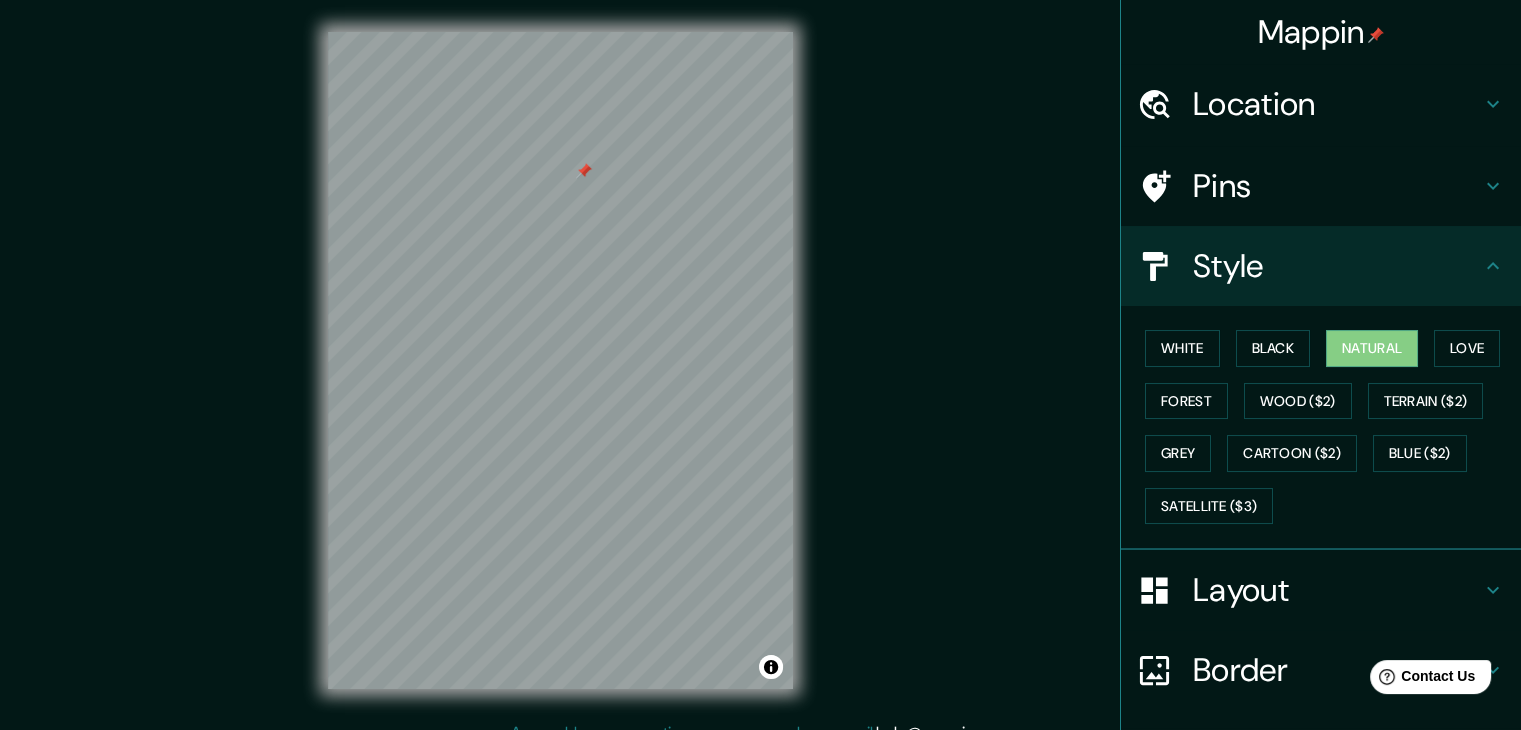 click on "White Black Natural Love Forest Wood ($2) Terrain ($2) Grey Cartoon ($2) Blue ($2) Satellite ($3)" at bounding box center (1329, 427) 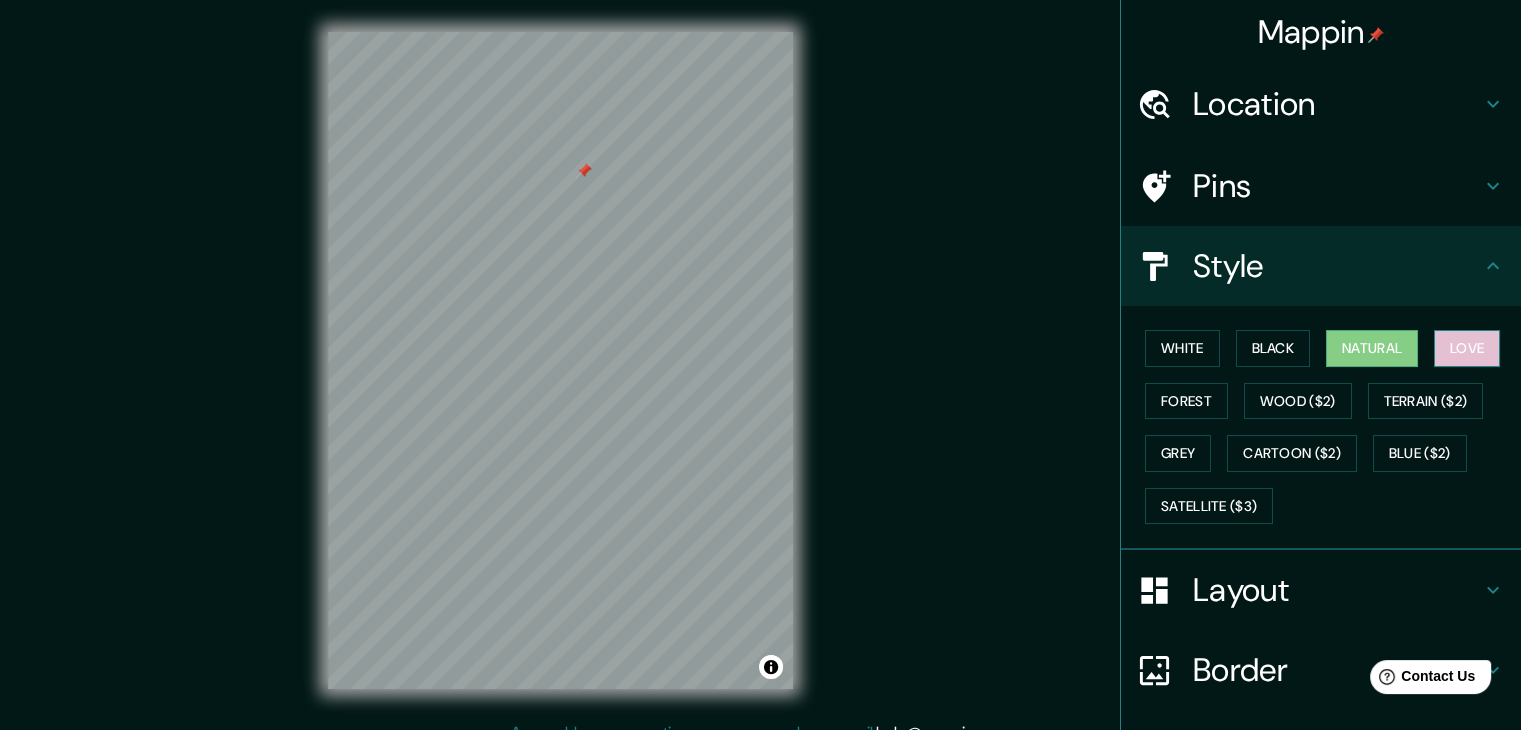 click on "Love" at bounding box center (1467, 348) 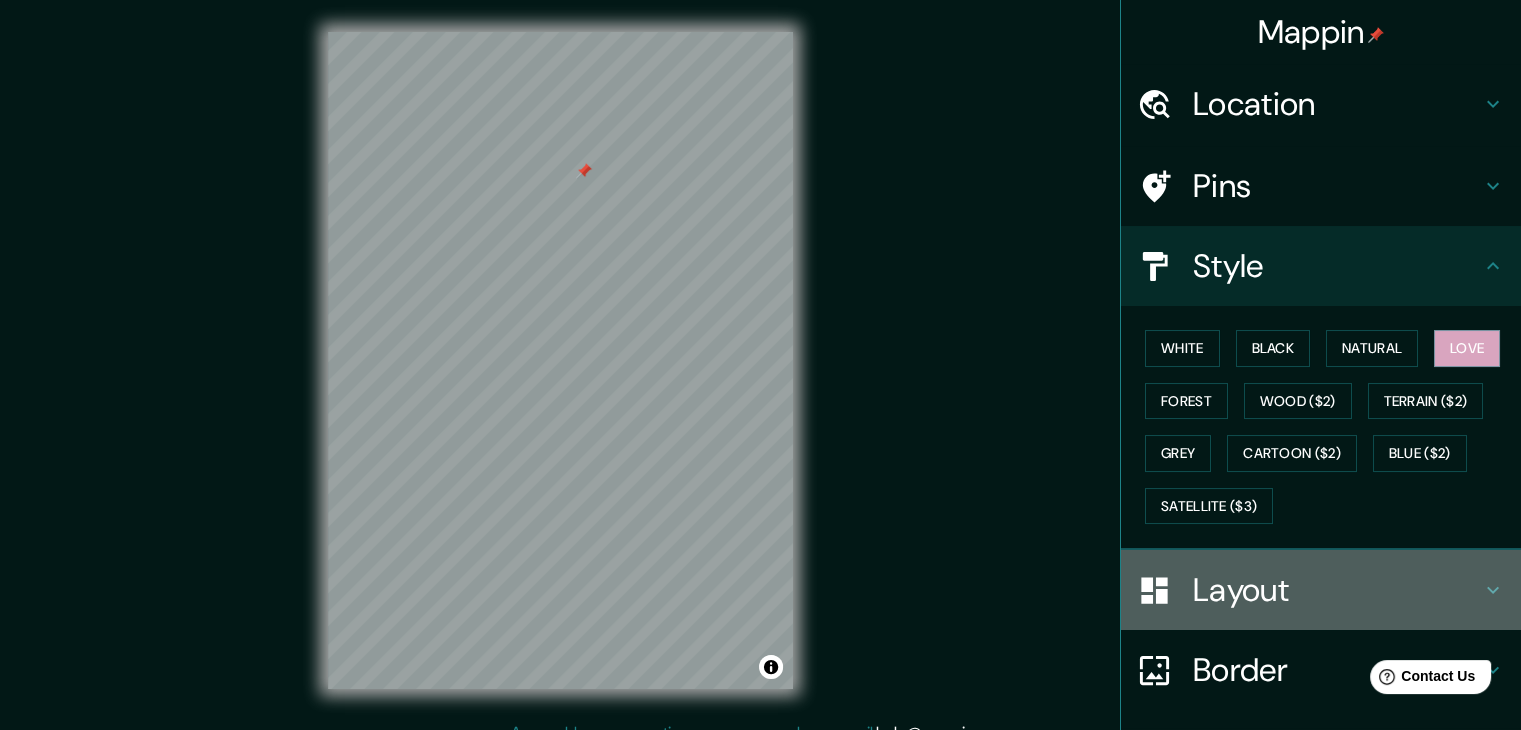 click on "Layout" at bounding box center (1337, 590) 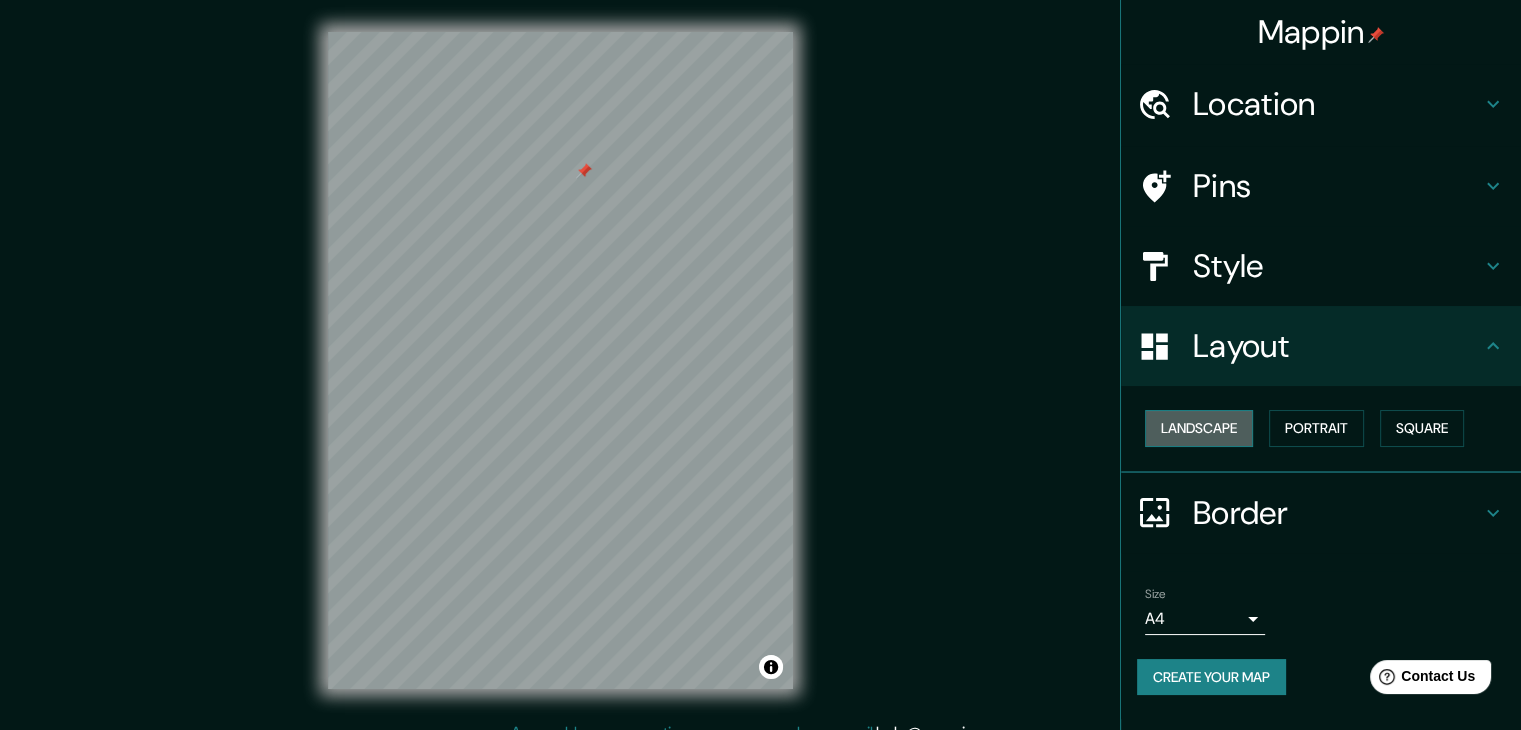 click on "Landscape" at bounding box center [1199, 428] 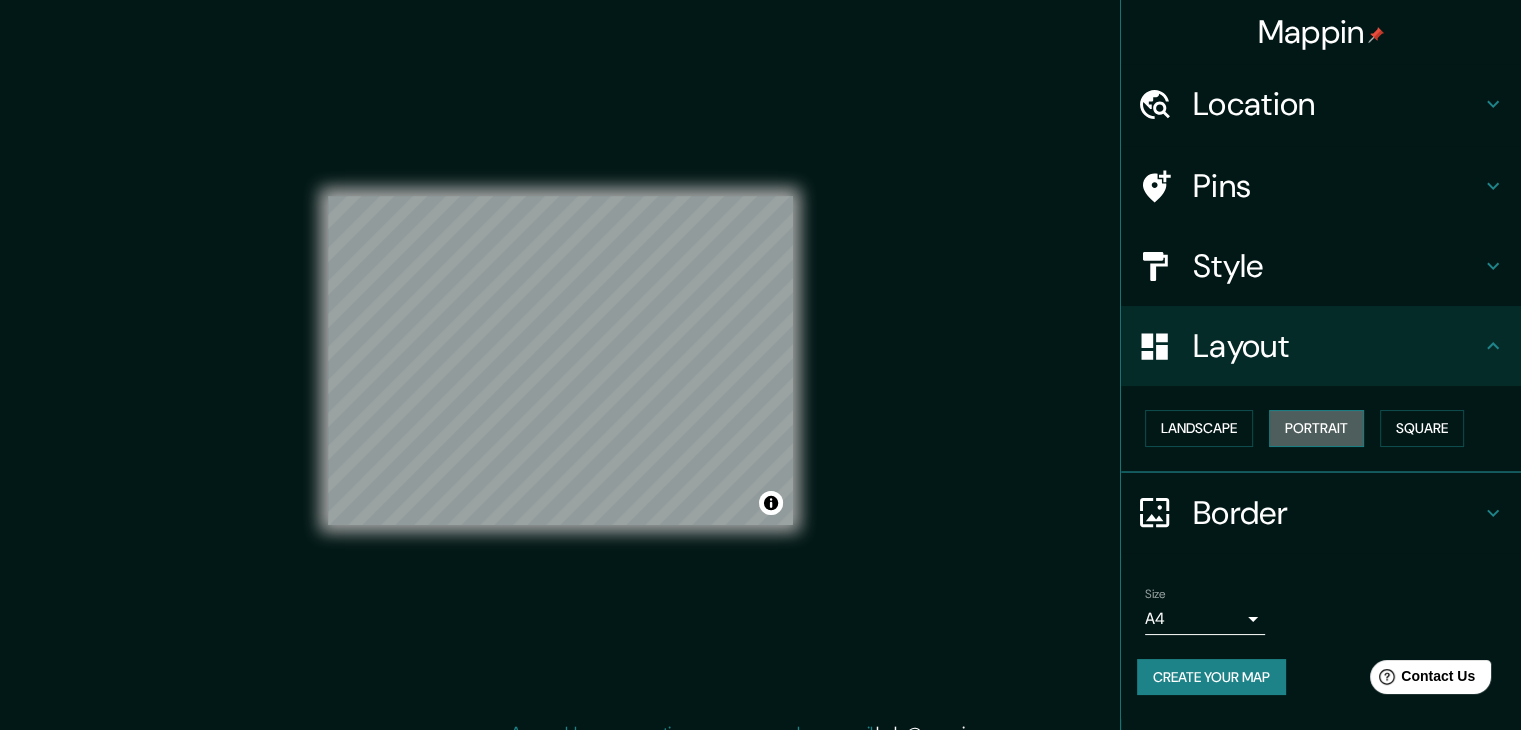 click on "Portrait" at bounding box center [1316, 428] 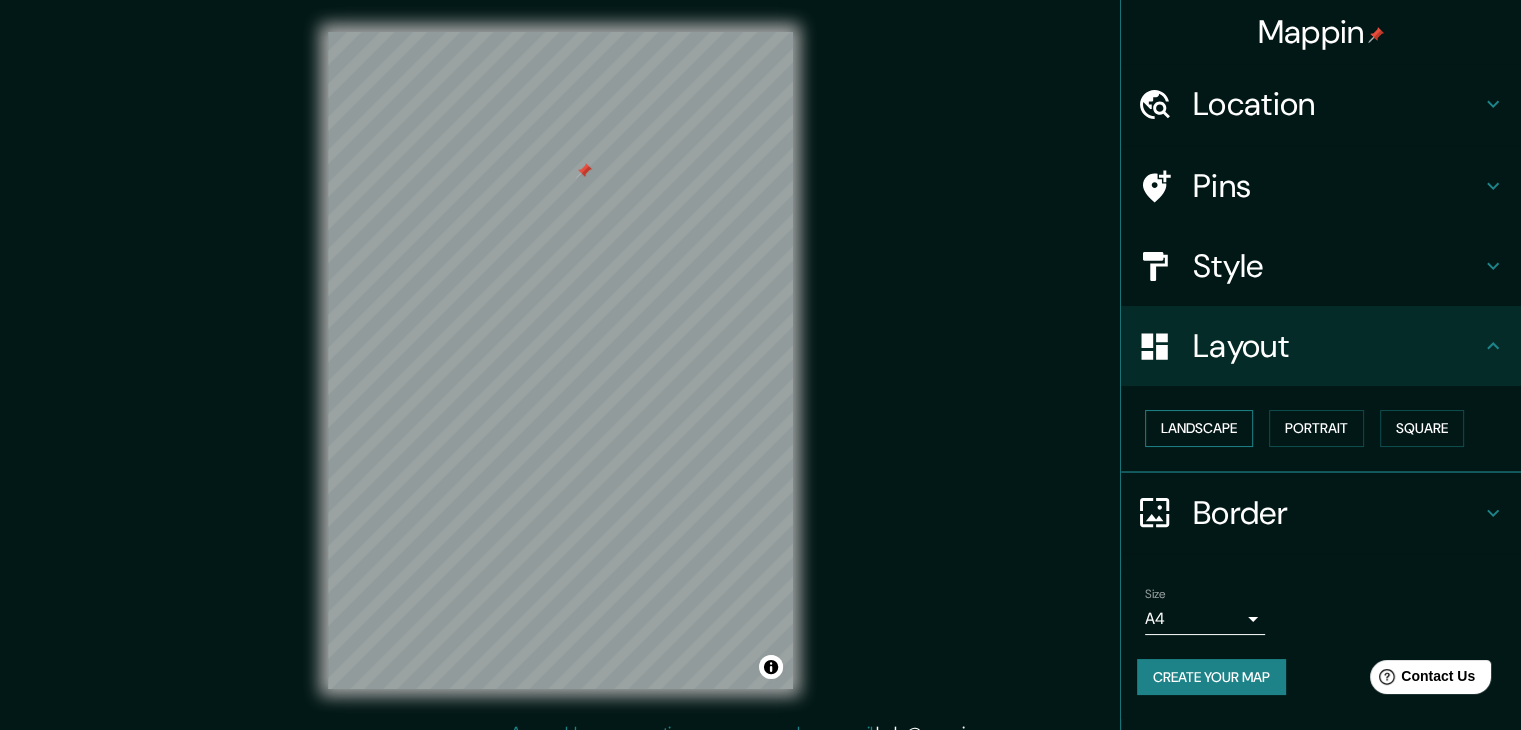 click on "Landscape" at bounding box center (1199, 428) 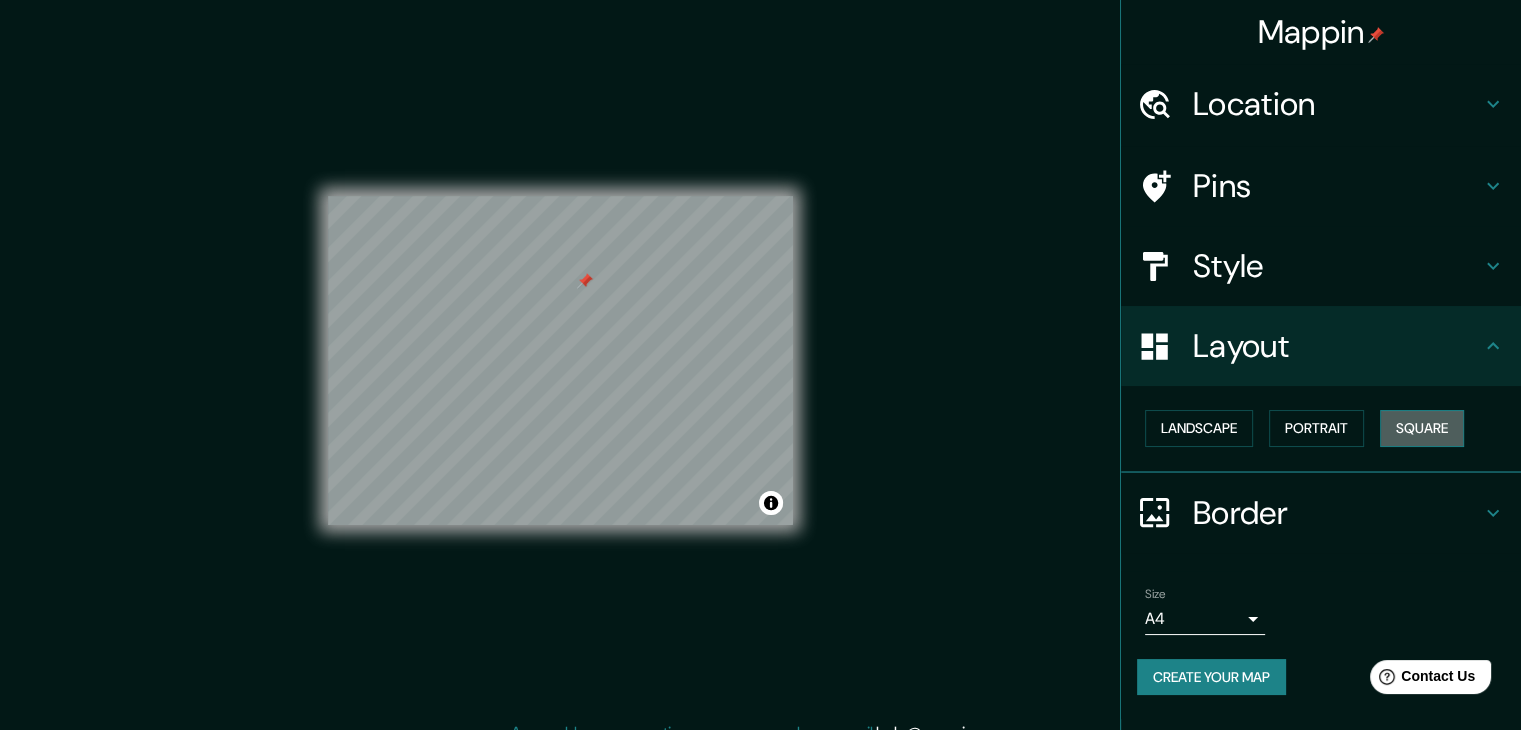 click on "Square" at bounding box center (1422, 428) 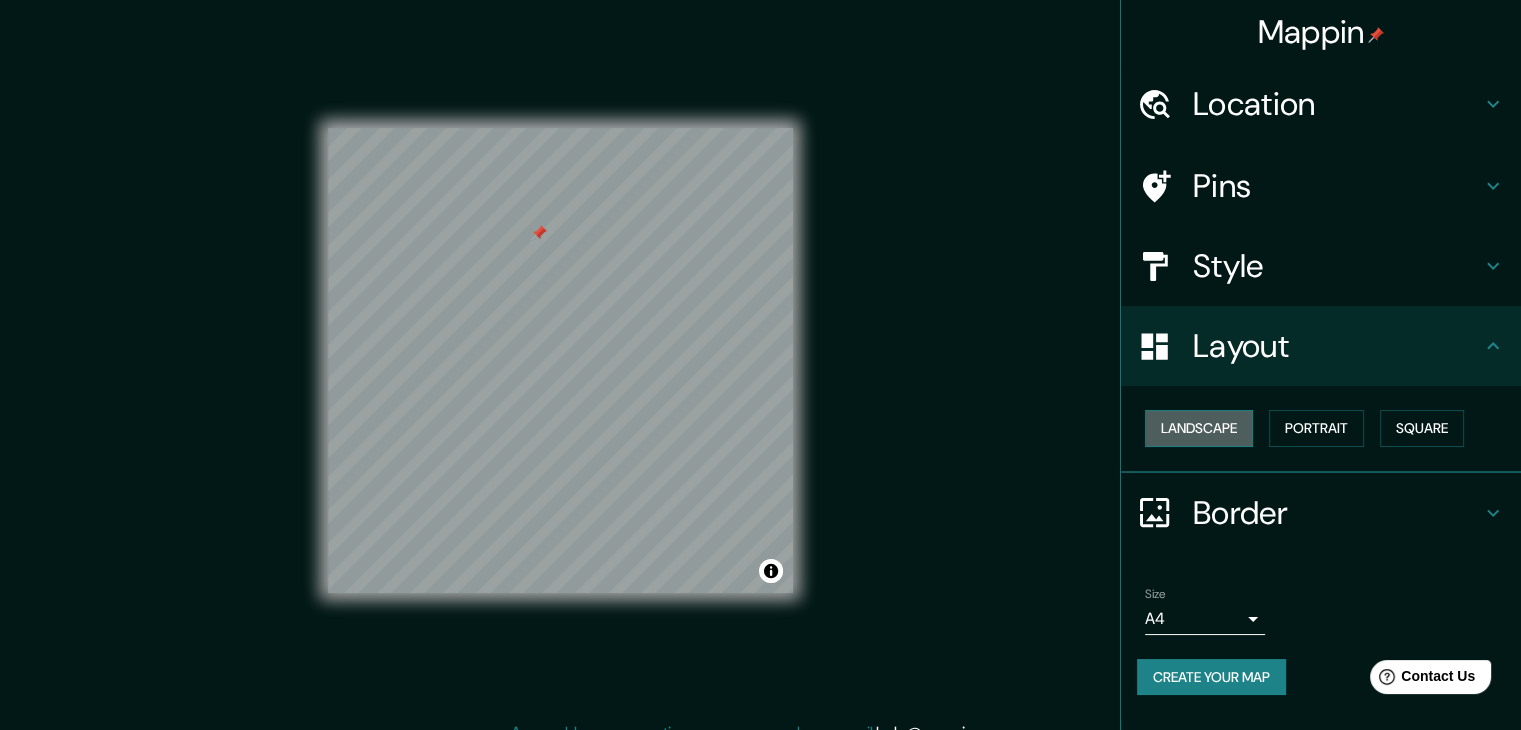 click on "Landscape" at bounding box center (1199, 428) 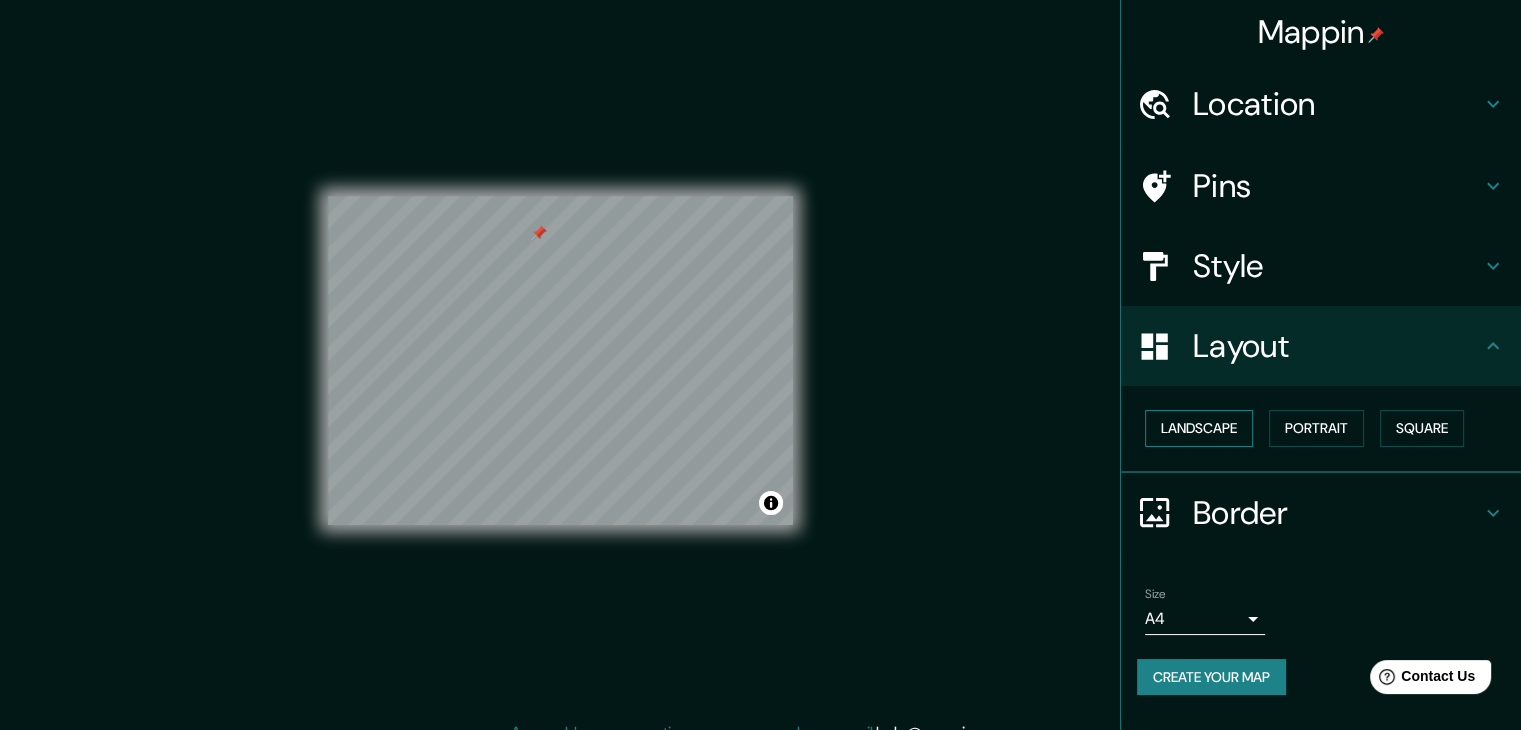 click on "Landscape" at bounding box center (1199, 428) 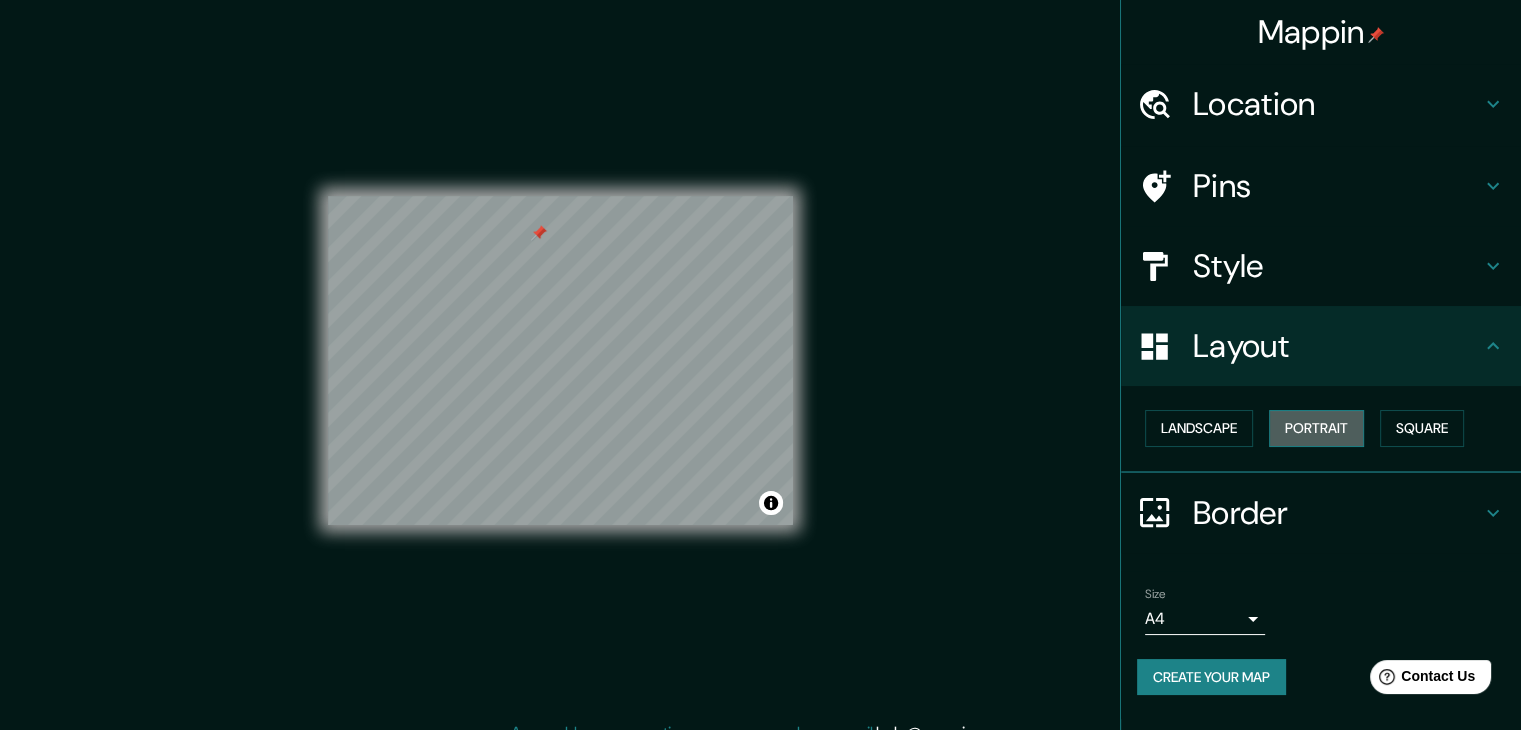 click on "Portrait" at bounding box center (1316, 428) 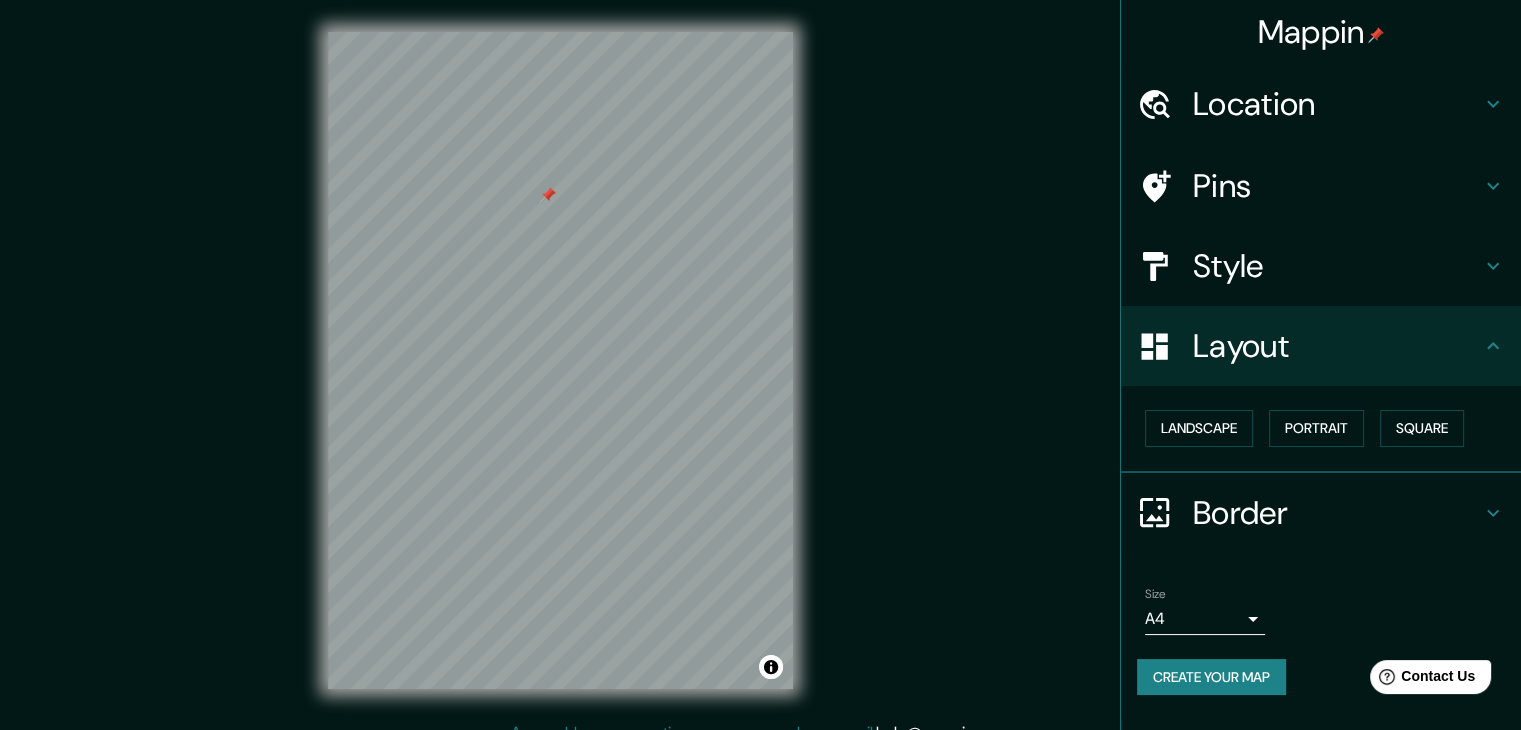 click on "Mappin Location Mérida, Yucatán, México Pins Style Layout Landscape Portrait Square Border Choose a border.  Hint : you can make layers of the frame opaque to create some cool effects. None Simple Transparent Fancy Size A4 single Create your map © Mapbox   © OpenStreetMap   Improve this map Any problems, suggestions, or concerns please email    help@mappin.pro . . ." at bounding box center [760, 365] 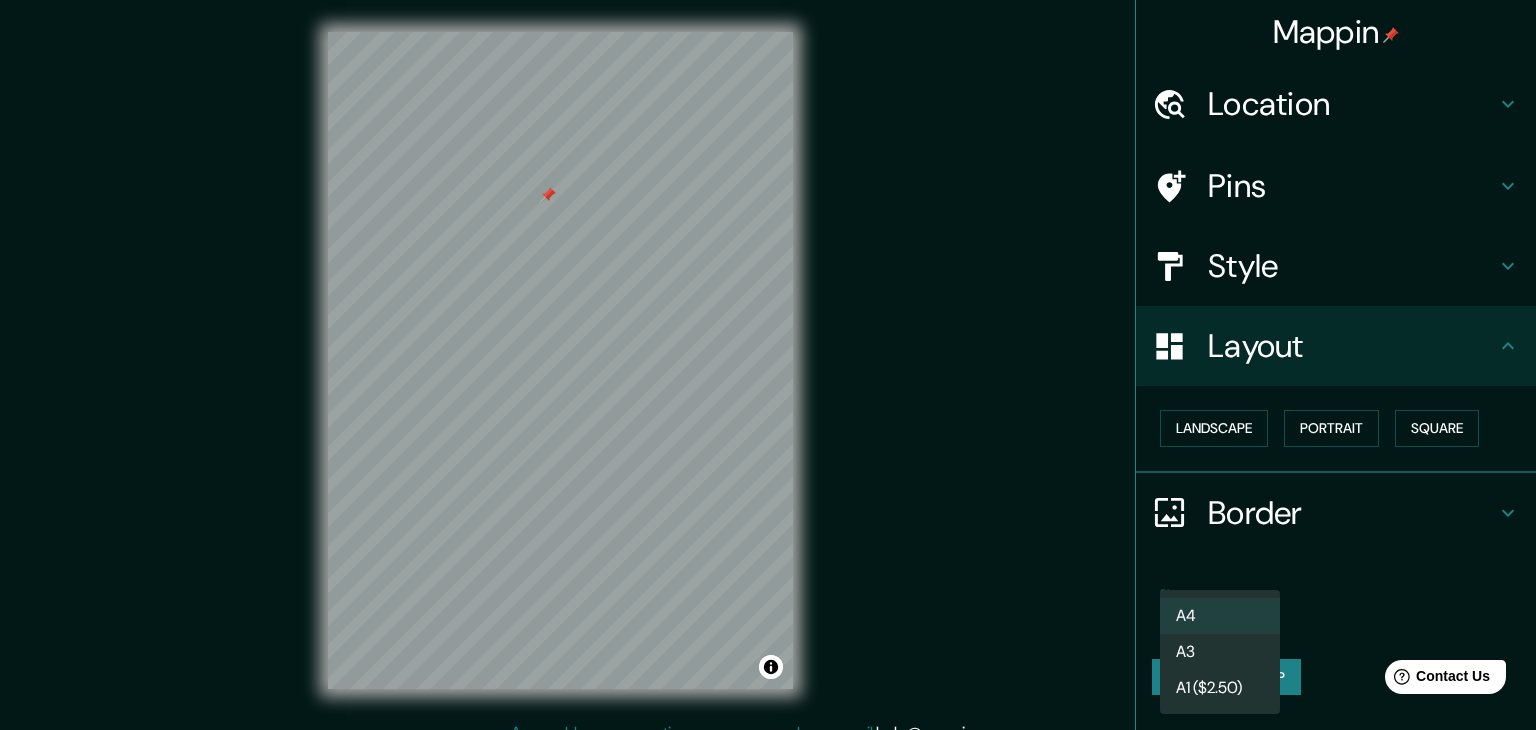 click at bounding box center [768, 365] 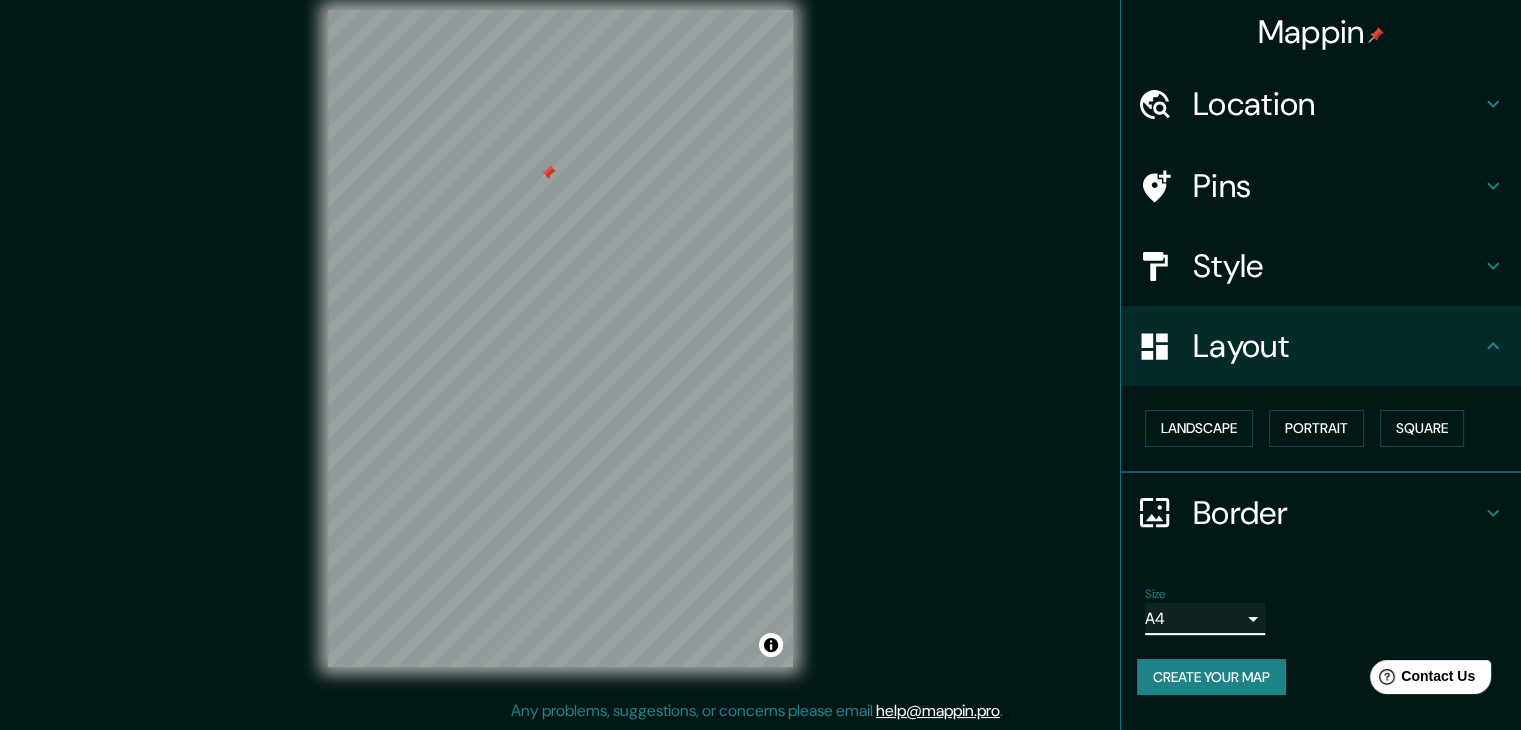 scroll, scrollTop: 23, scrollLeft: 0, axis: vertical 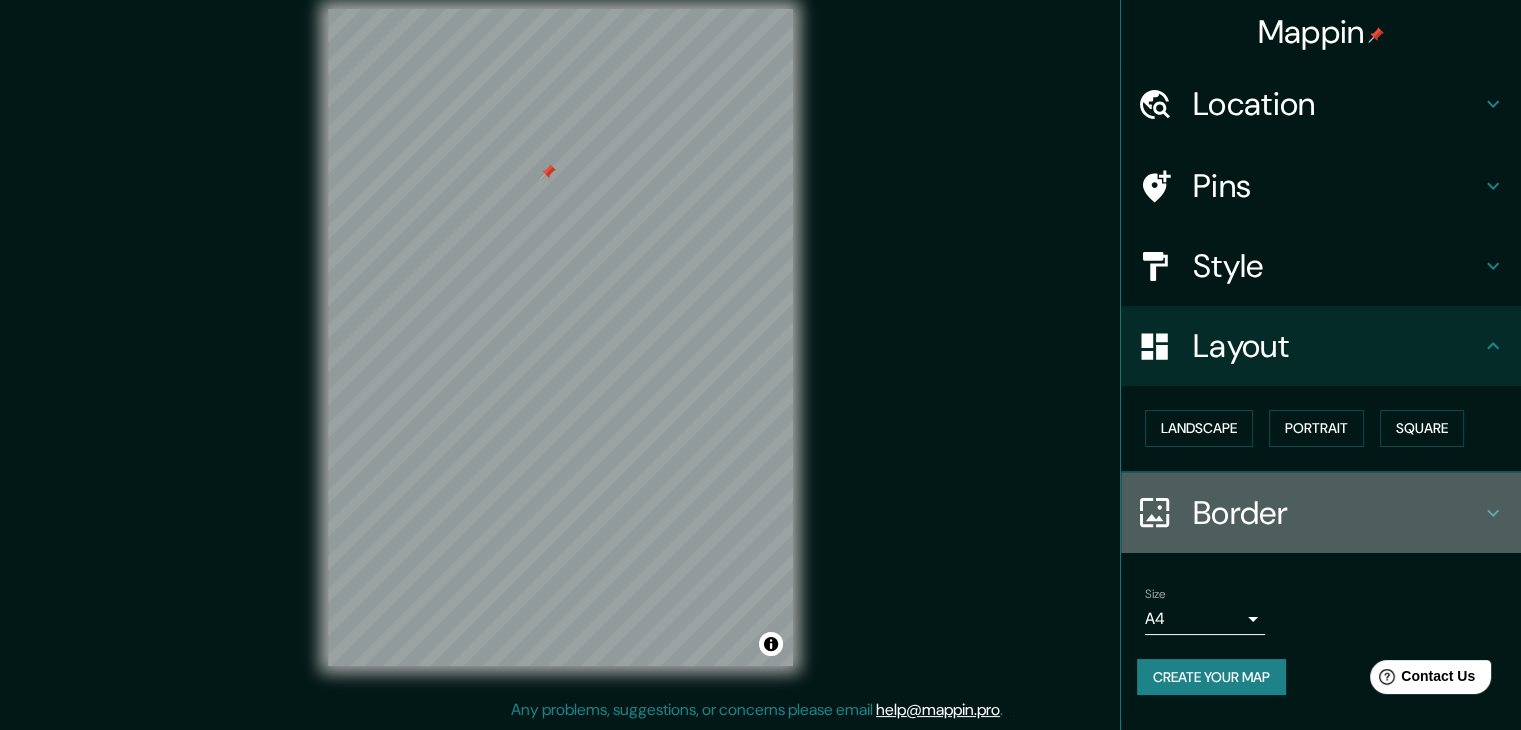 click on "Border" at bounding box center (1337, 513) 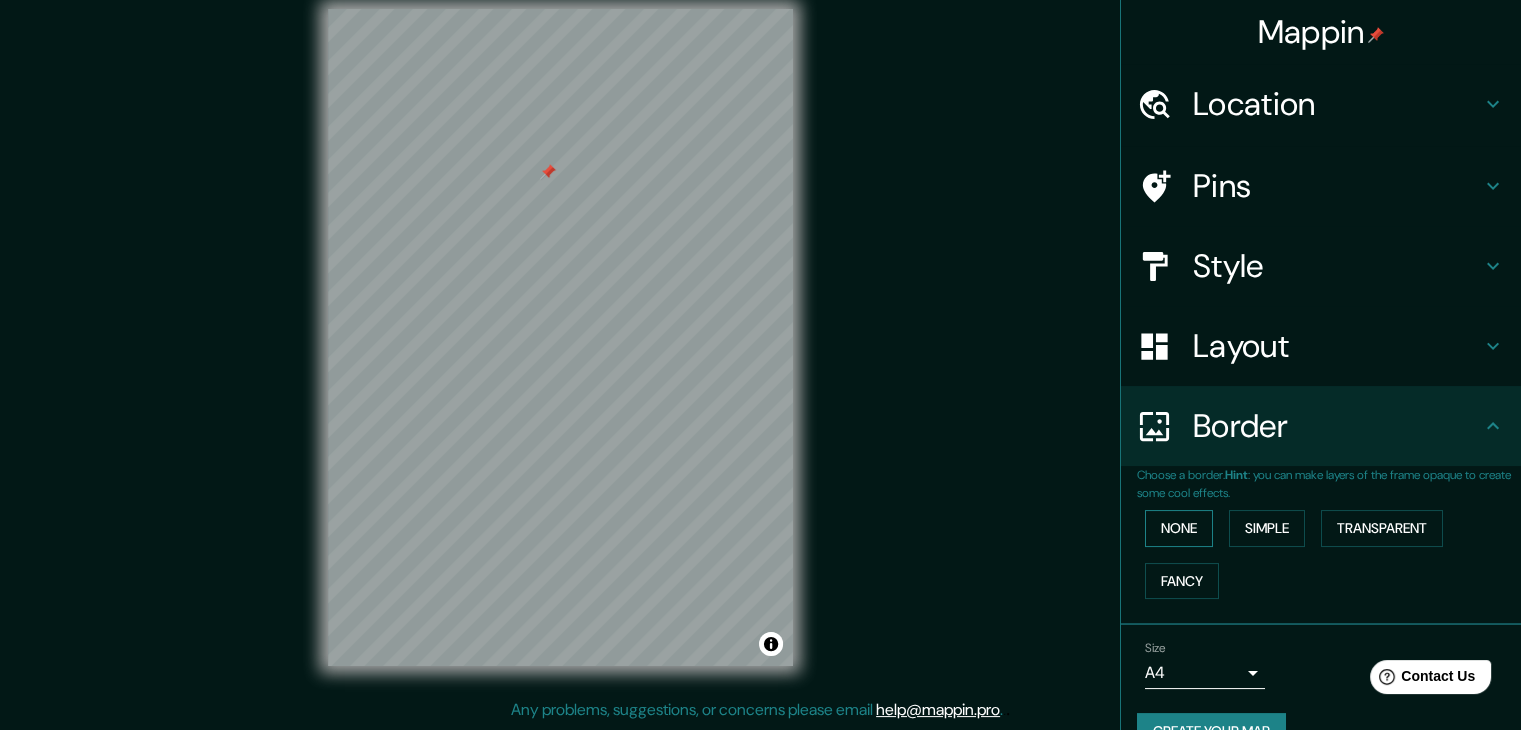 click on "None" at bounding box center [1179, 528] 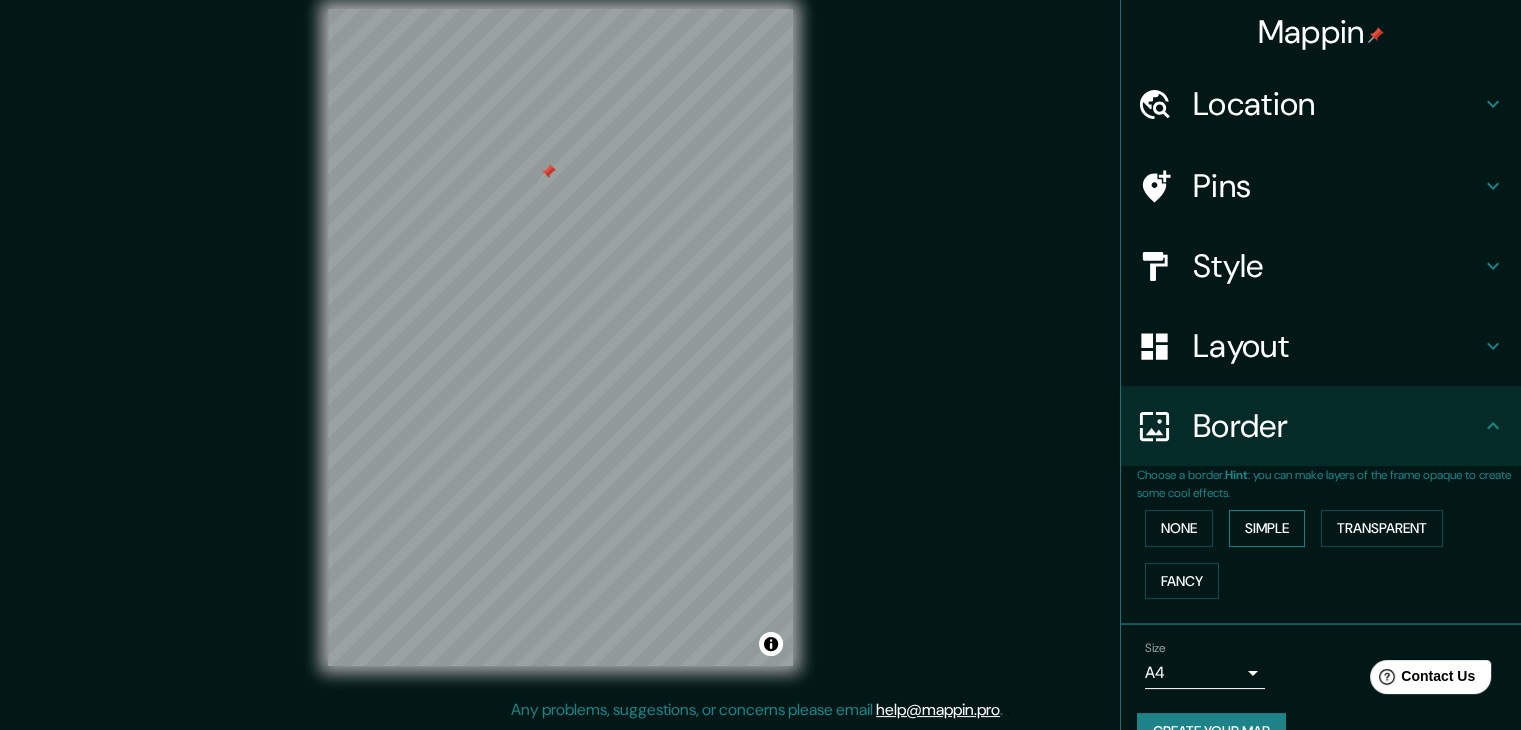 click on "Simple" at bounding box center (1267, 528) 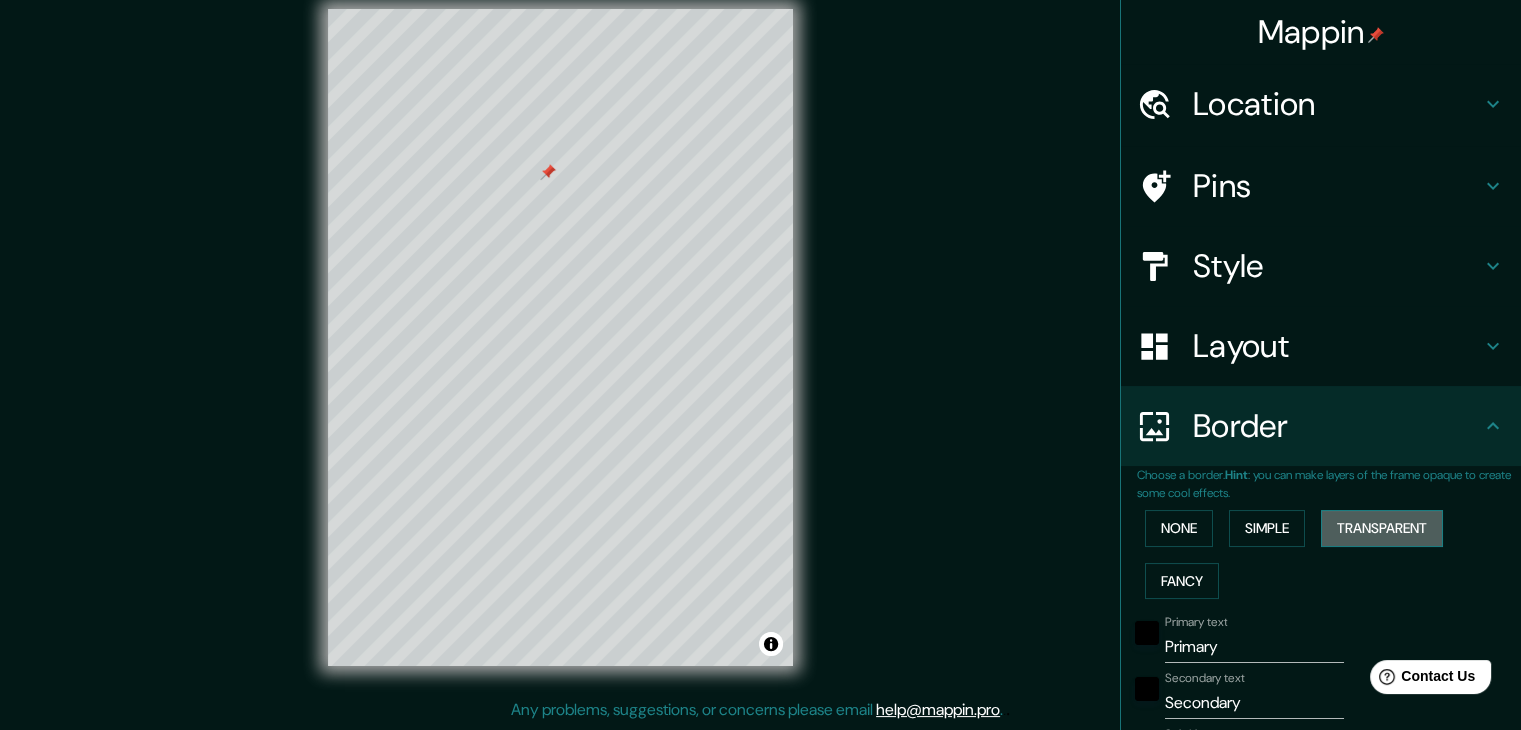 click on "Transparent" at bounding box center (1382, 528) 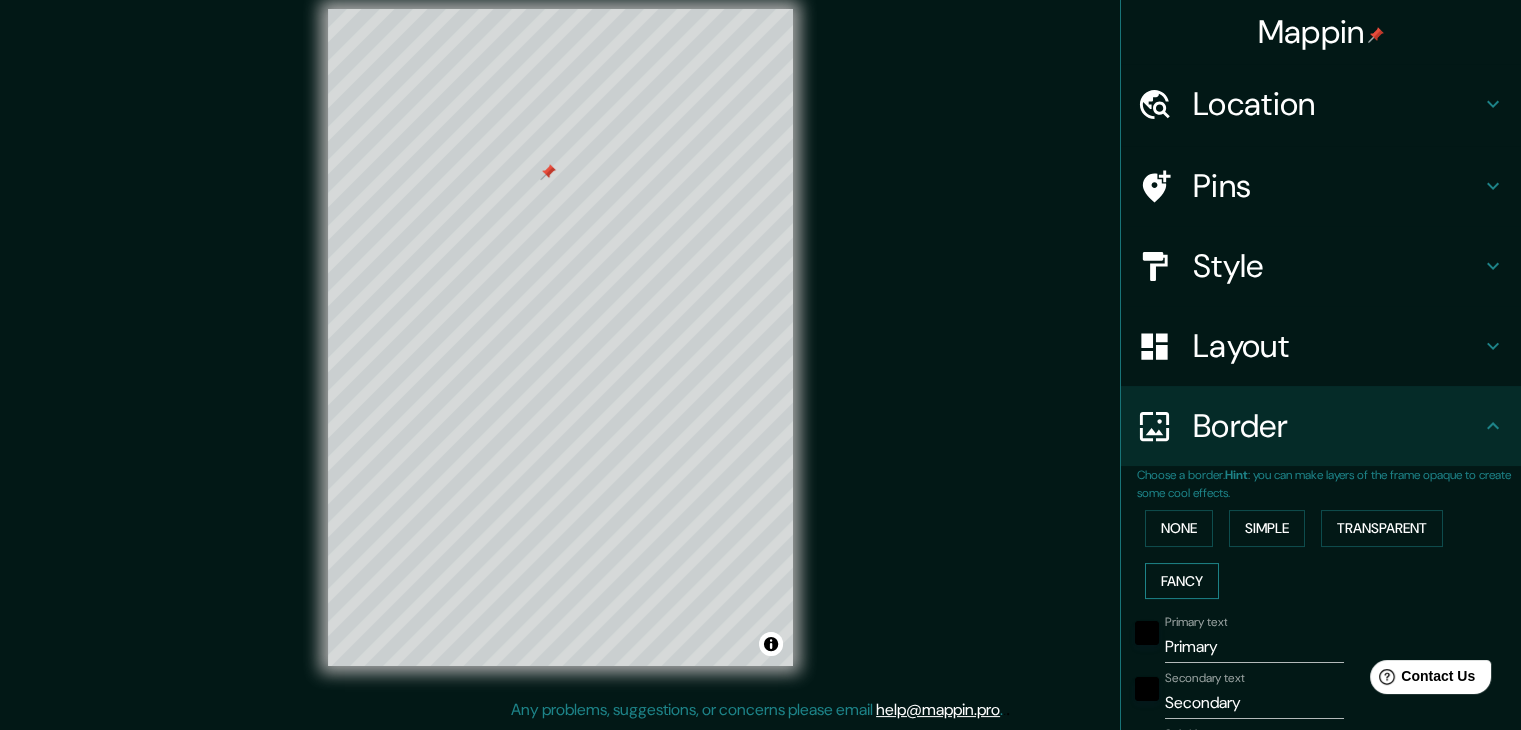 click on "Fancy" at bounding box center [1182, 581] 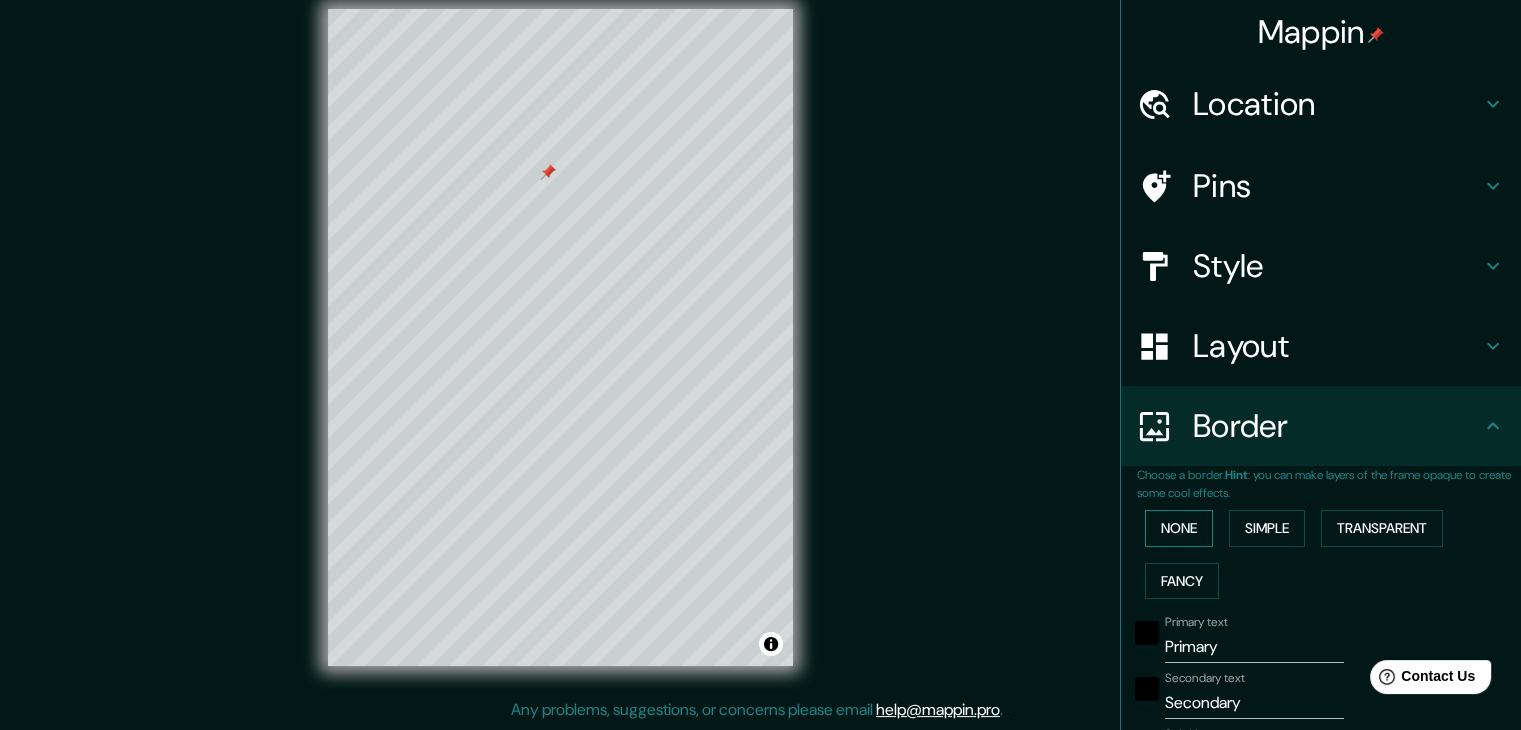 click on "None" at bounding box center [1179, 528] 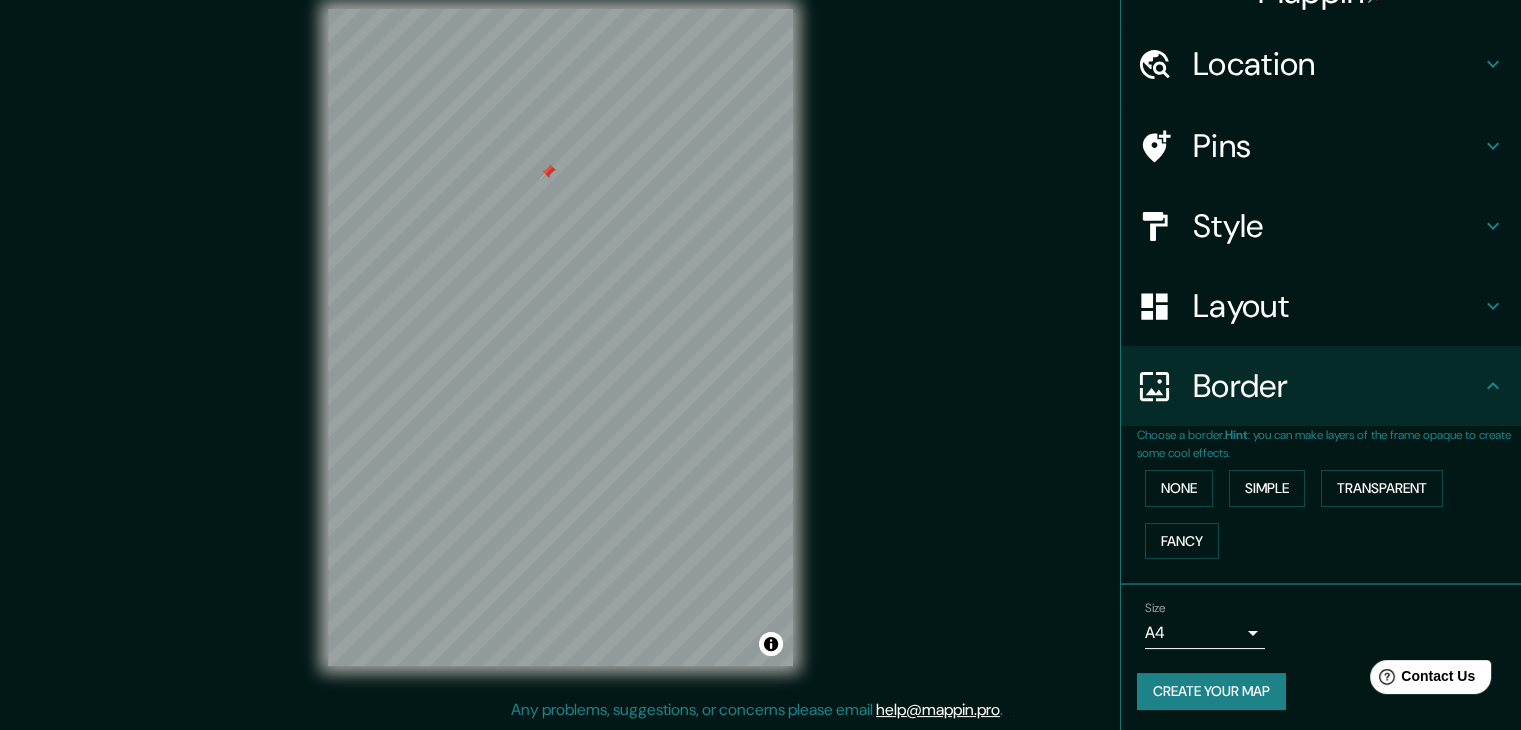 scroll, scrollTop: 42, scrollLeft: 0, axis: vertical 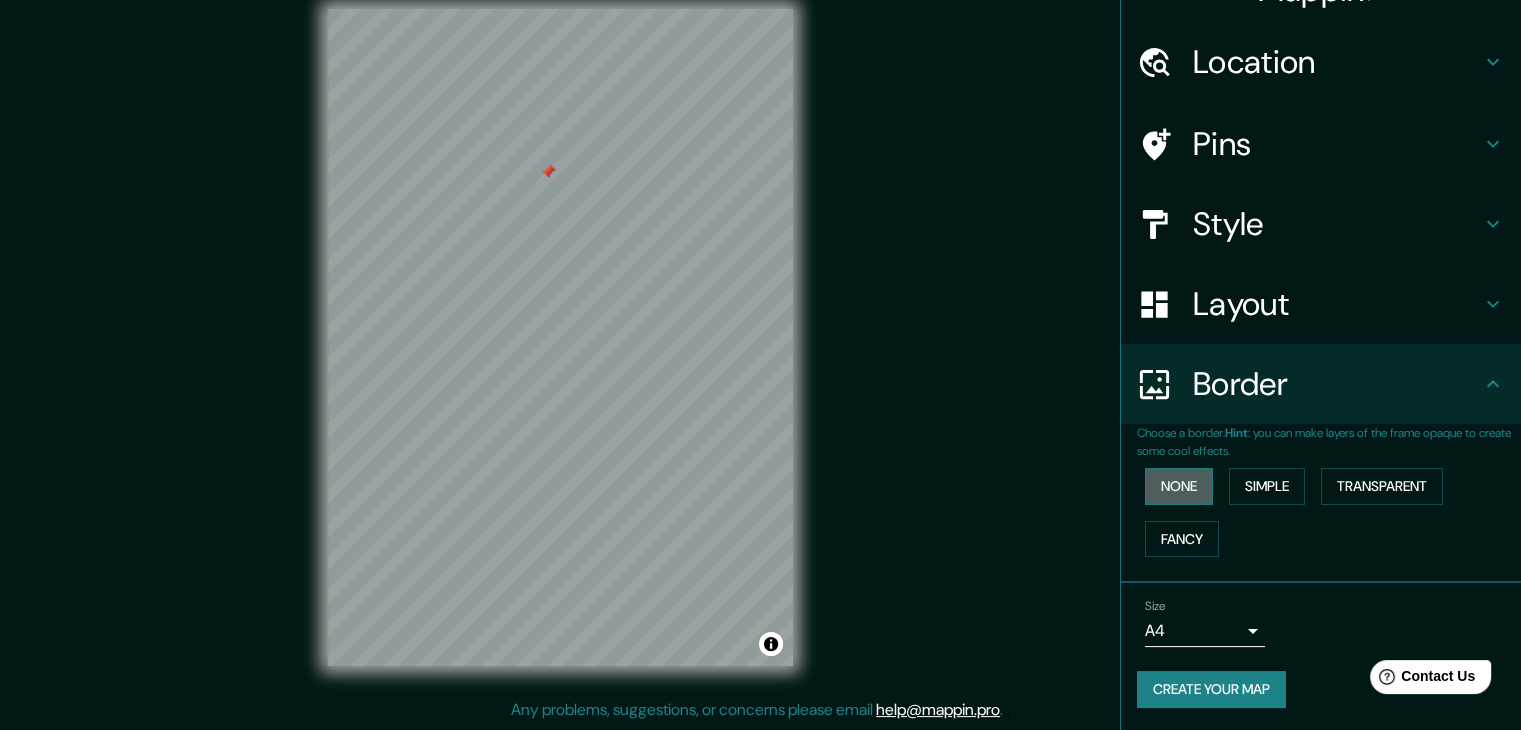click on "None" at bounding box center (1179, 486) 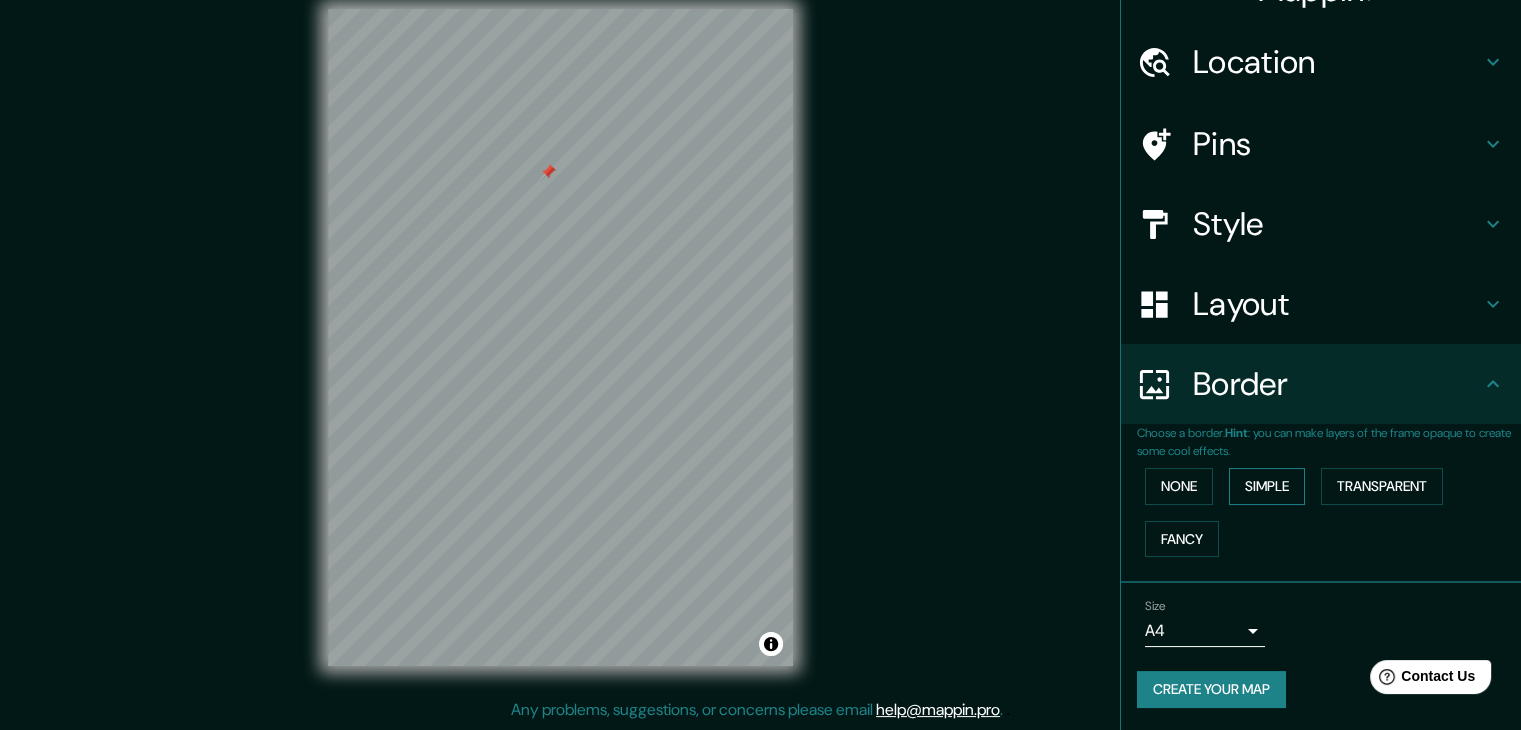 click on "Simple" at bounding box center [1267, 486] 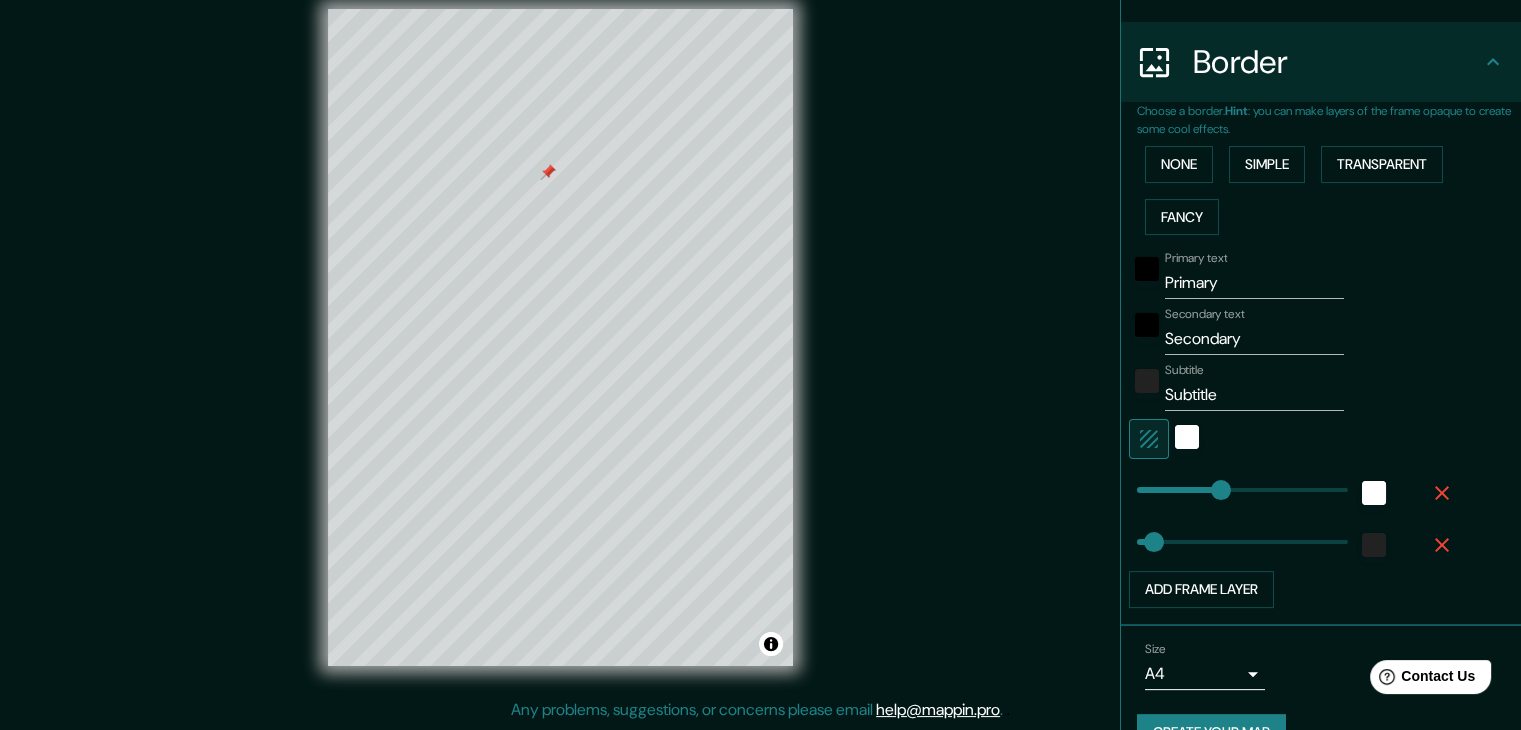 scroll, scrollTop: 405, scrollLeft: 0, axis: vertical 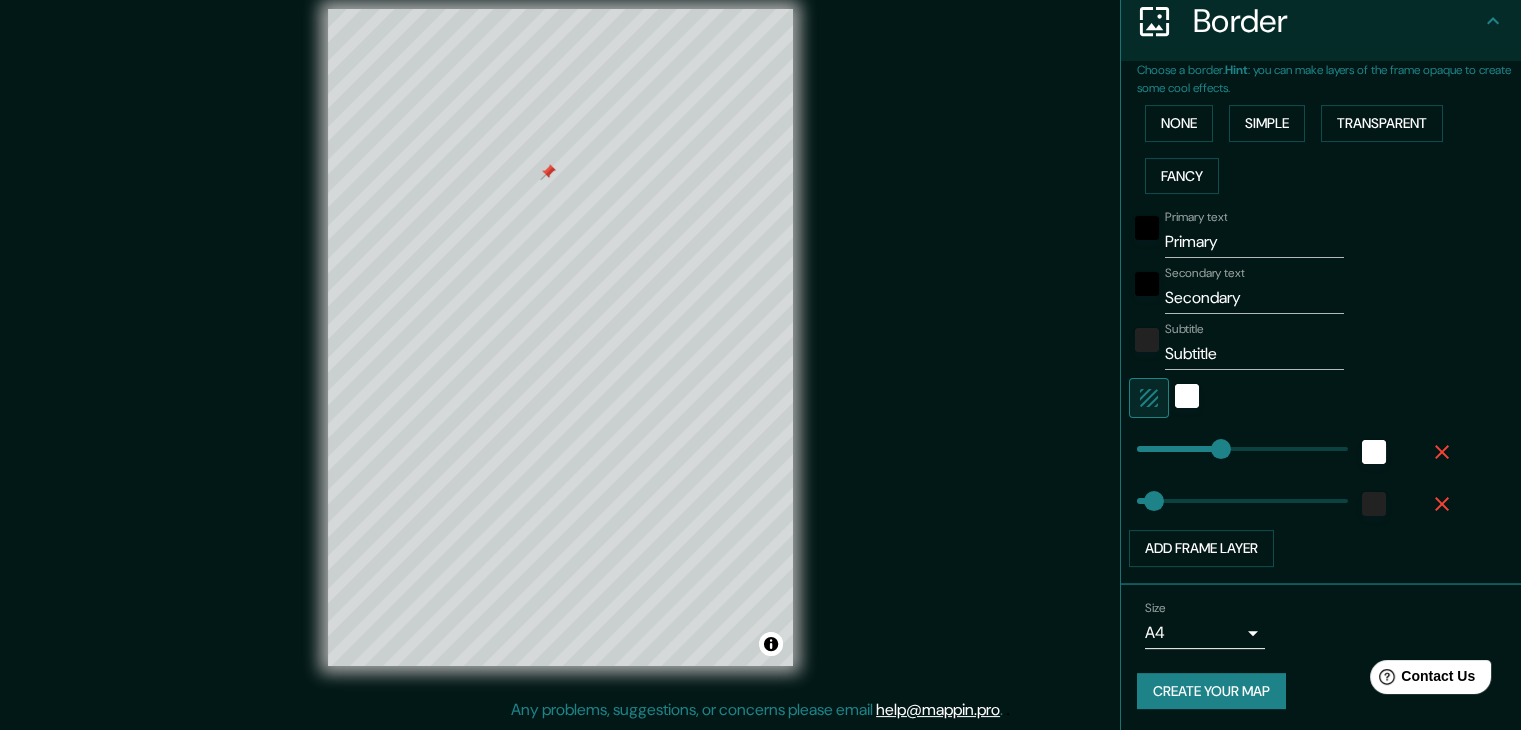 type on "0" 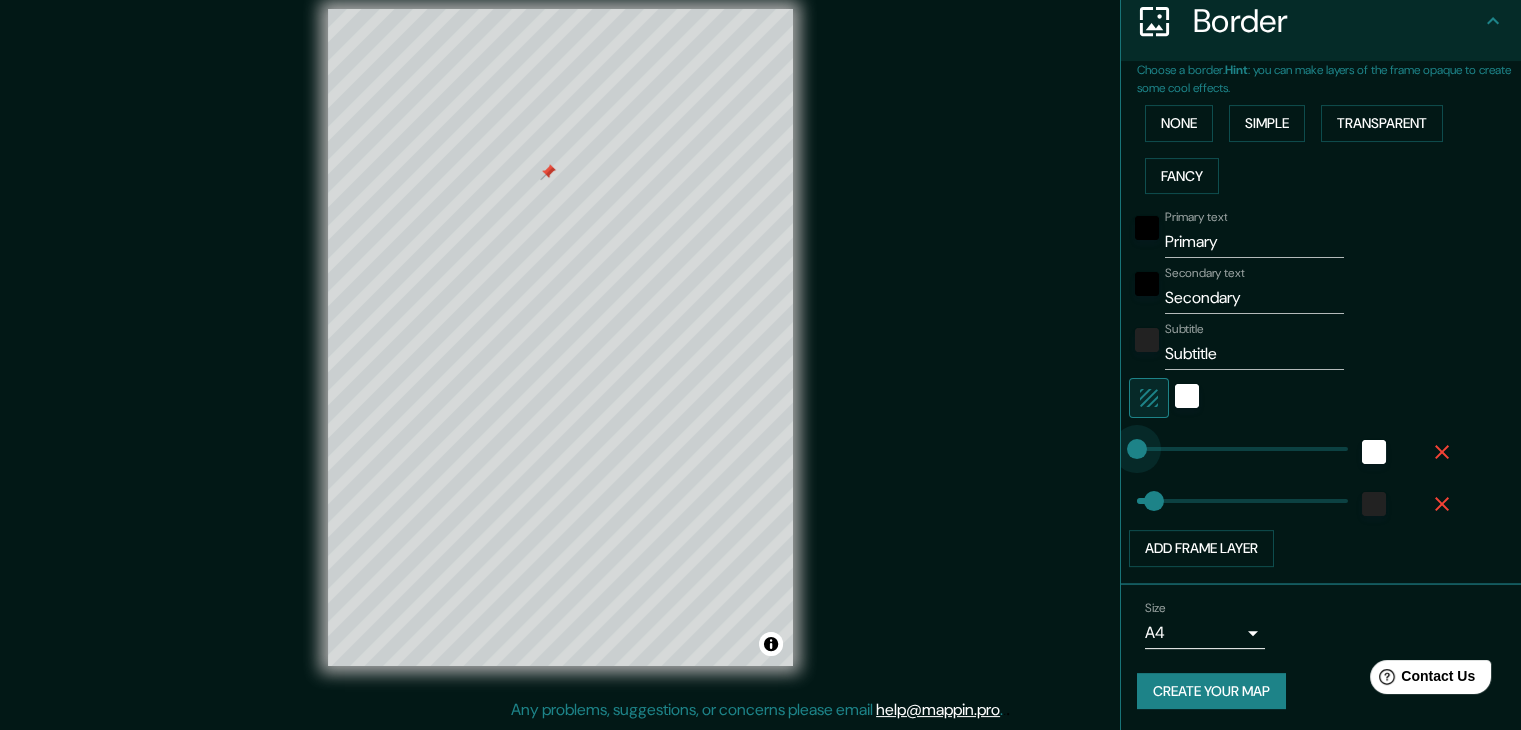 drag, startPoint x: 1192, startPoint y: 442, endPoint x: 1114, endPoint y: 457, distance: 79.429214 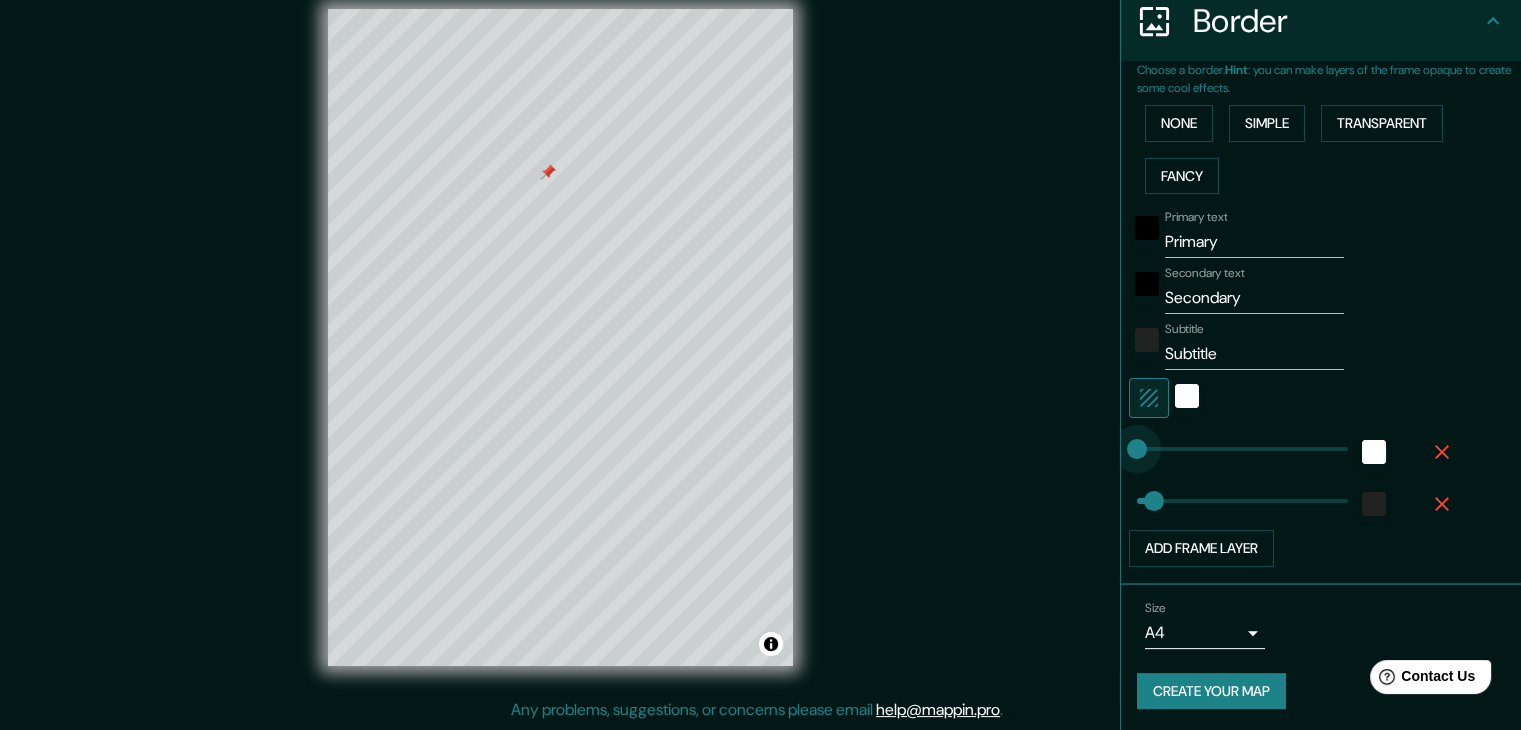 type on "1" 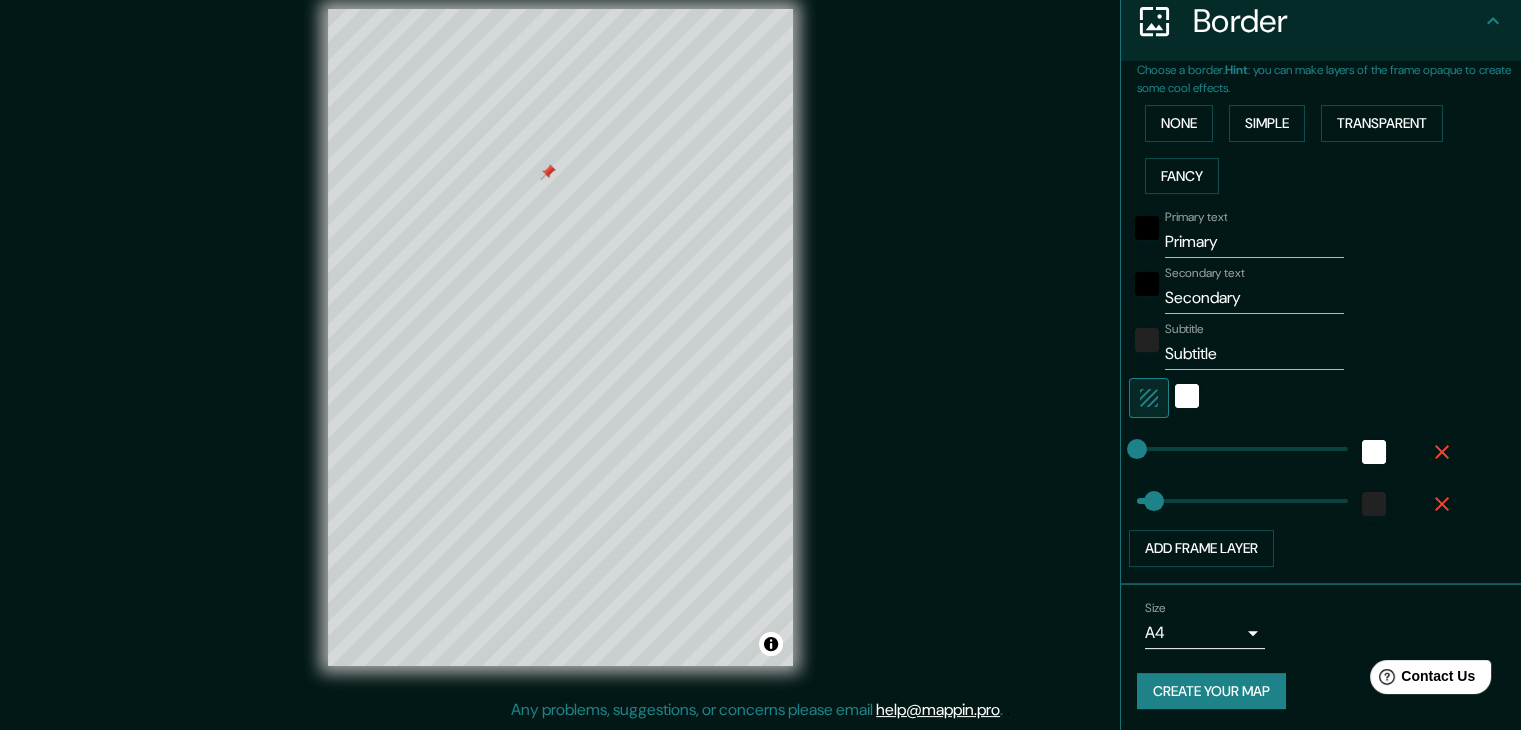type on "78" 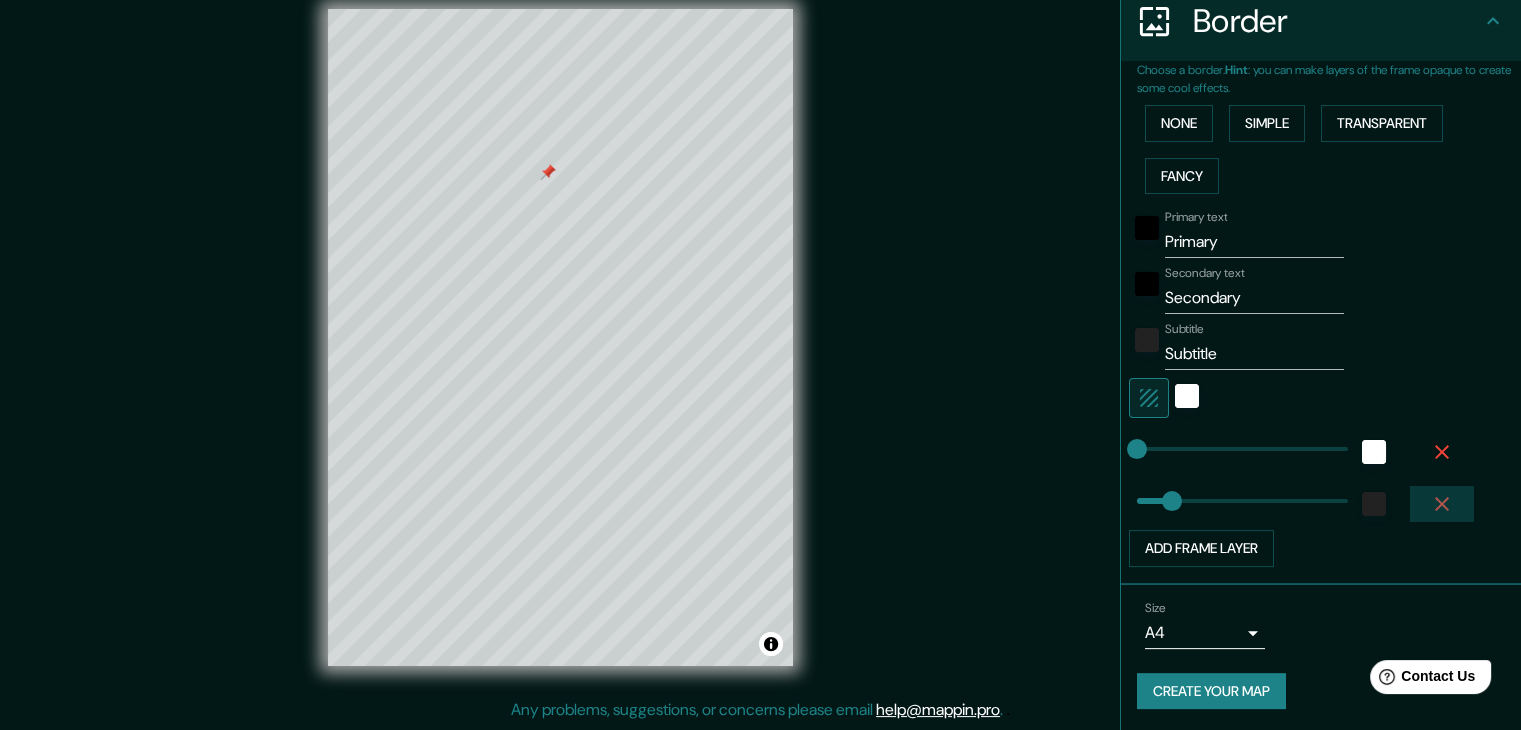 click 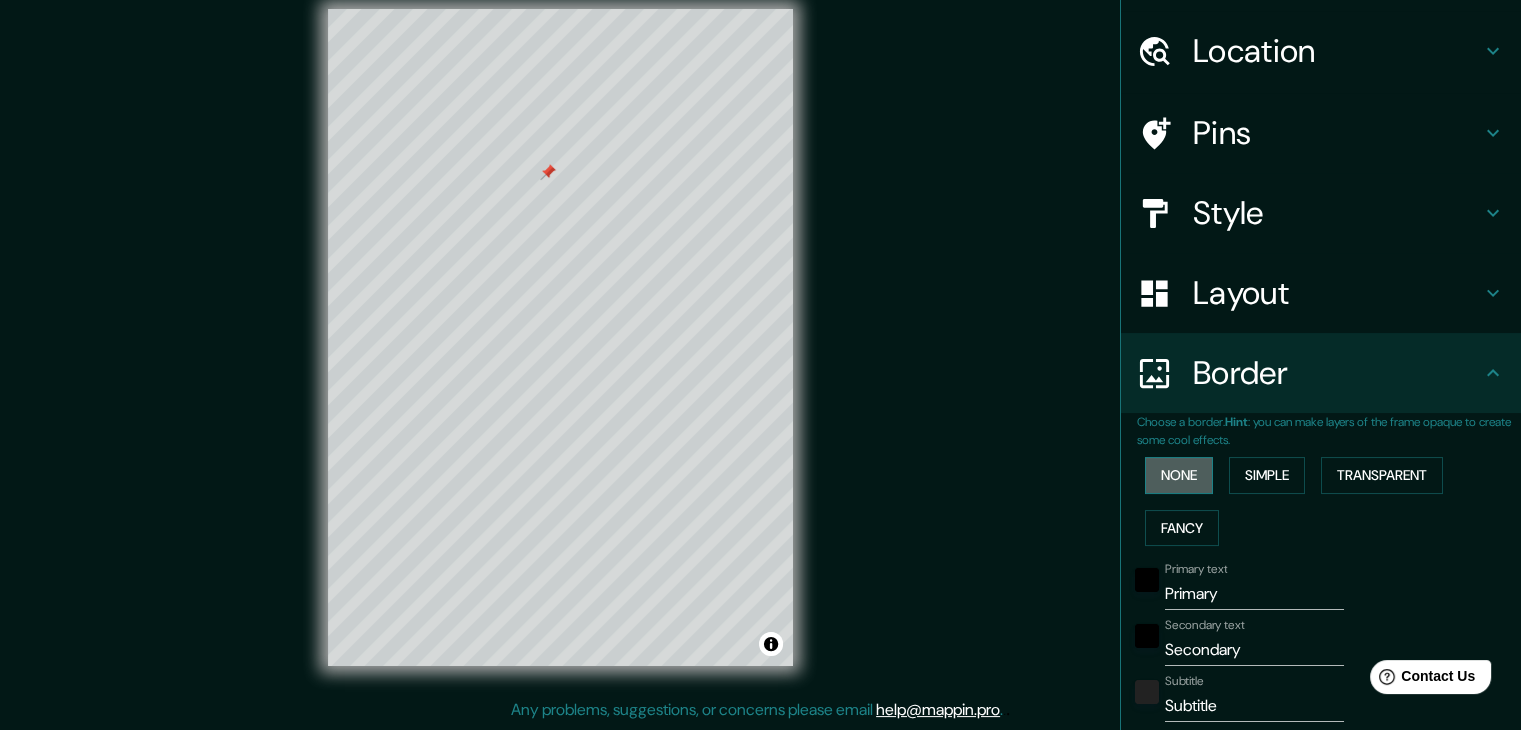 click on "None" at bounding box center (1179, 475) 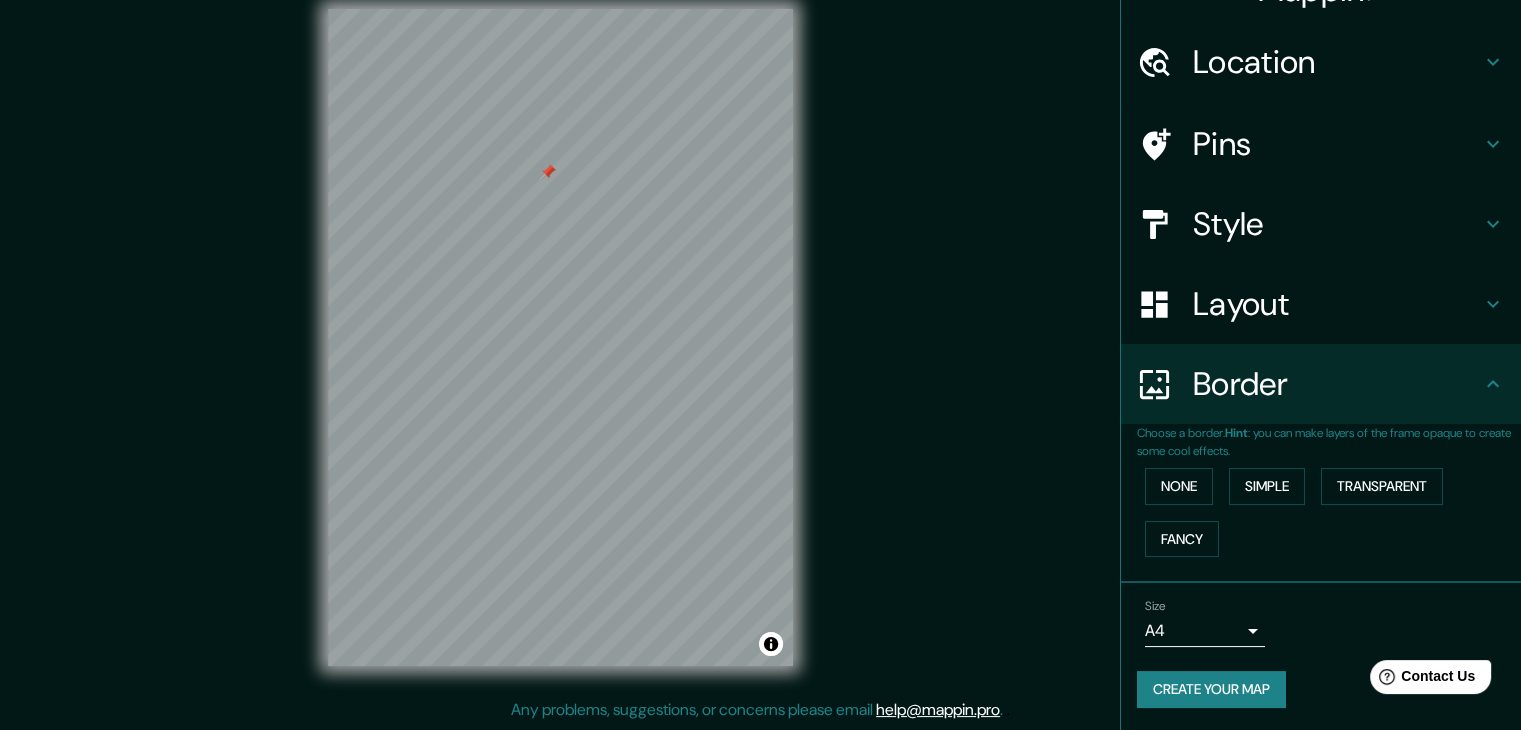 click on "Create your map" at bounding box center (1211, 689) 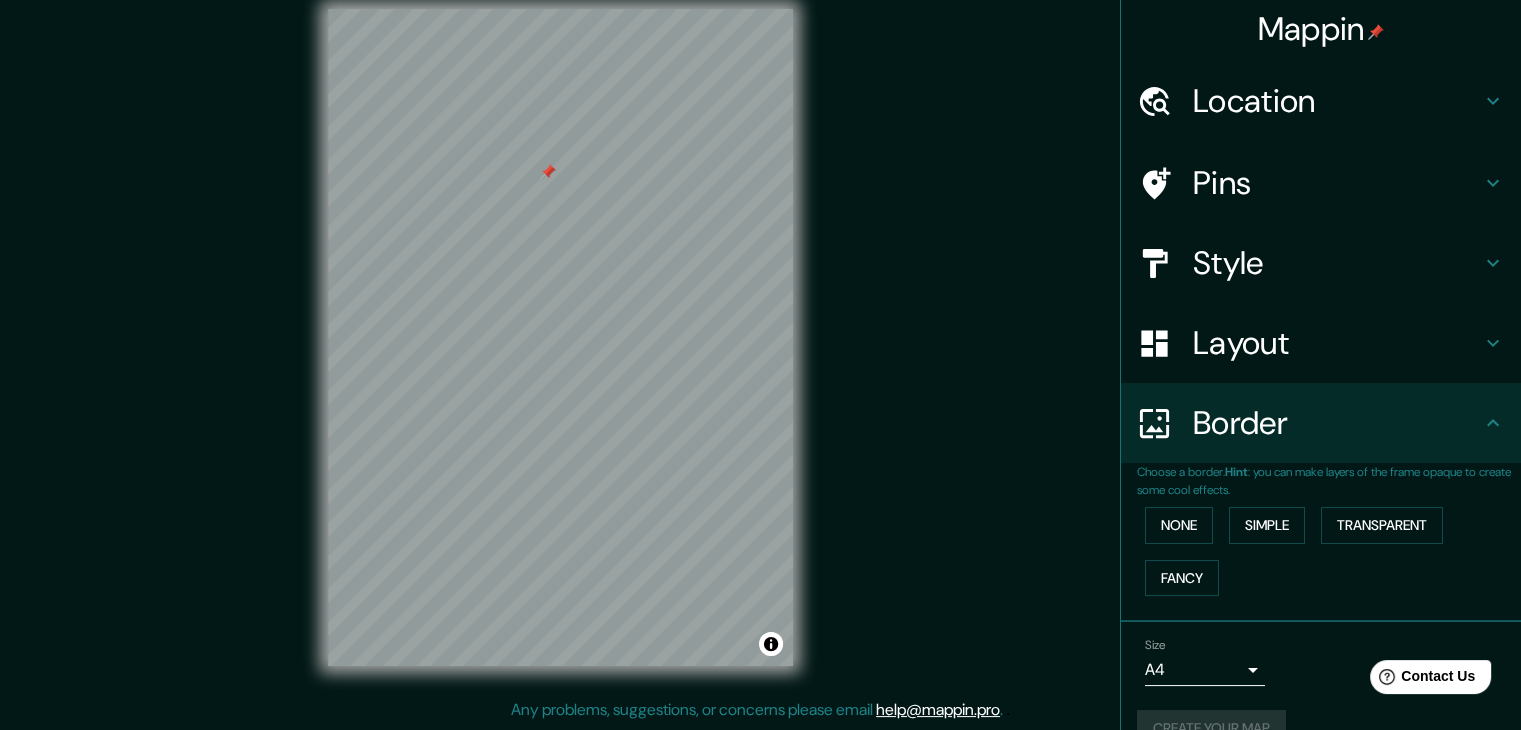 scroll, scrollTop: 0, scrollLeft: 0, axis: both 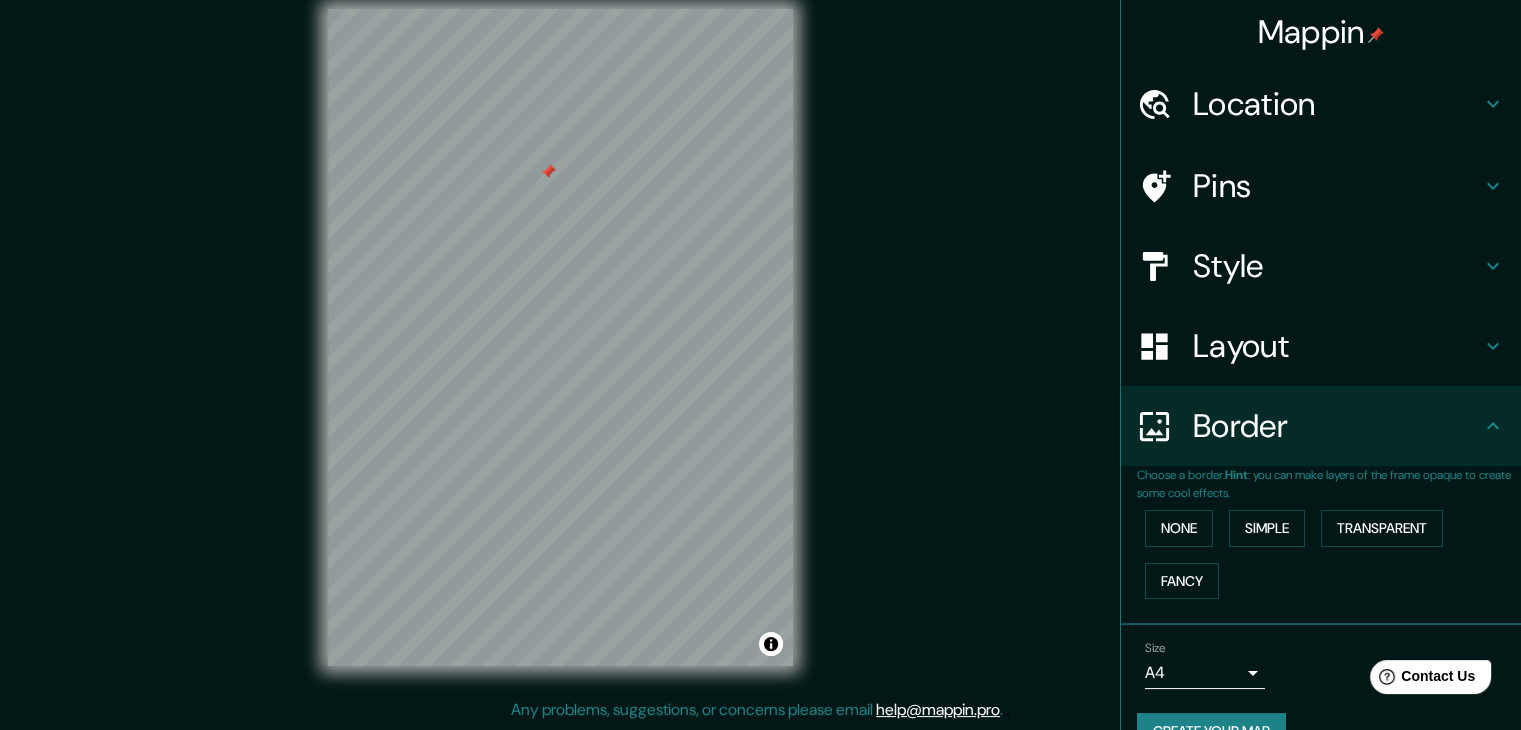 click on "Mappin Location Mérida, Yucatán, México Pins Style Layout Border Choose a border.  Hint : you can make layers of the frame opaque to create some cool effects. None Simple Transparent Fancy Size A4 single Create your map © Mapbox   © OpenStreetMap   Improve this map Any problems, suggestions, or concerns please email    help@mappin.pro . . ." at bounding box center [760, 353] 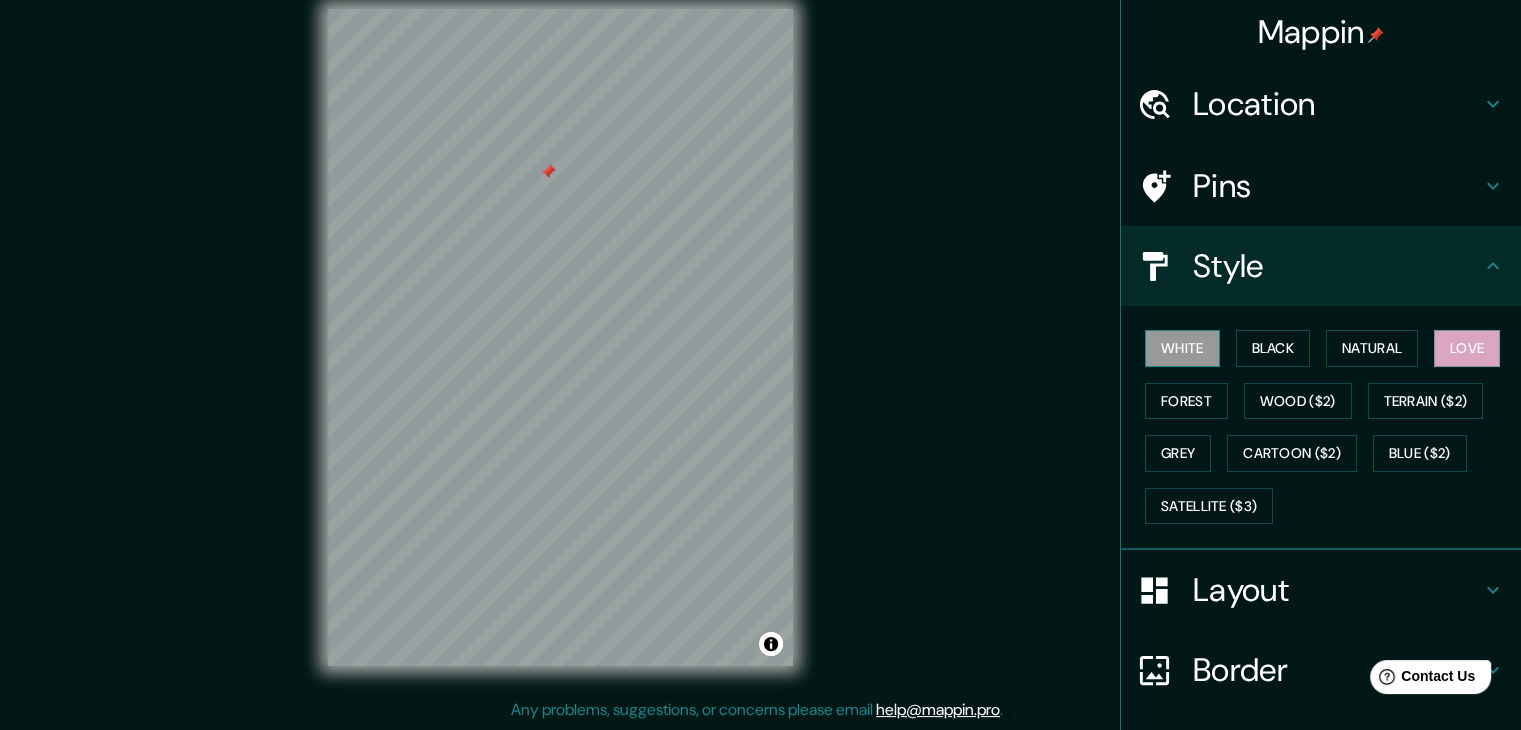 click on "White" at bounding box center [1182, 348] 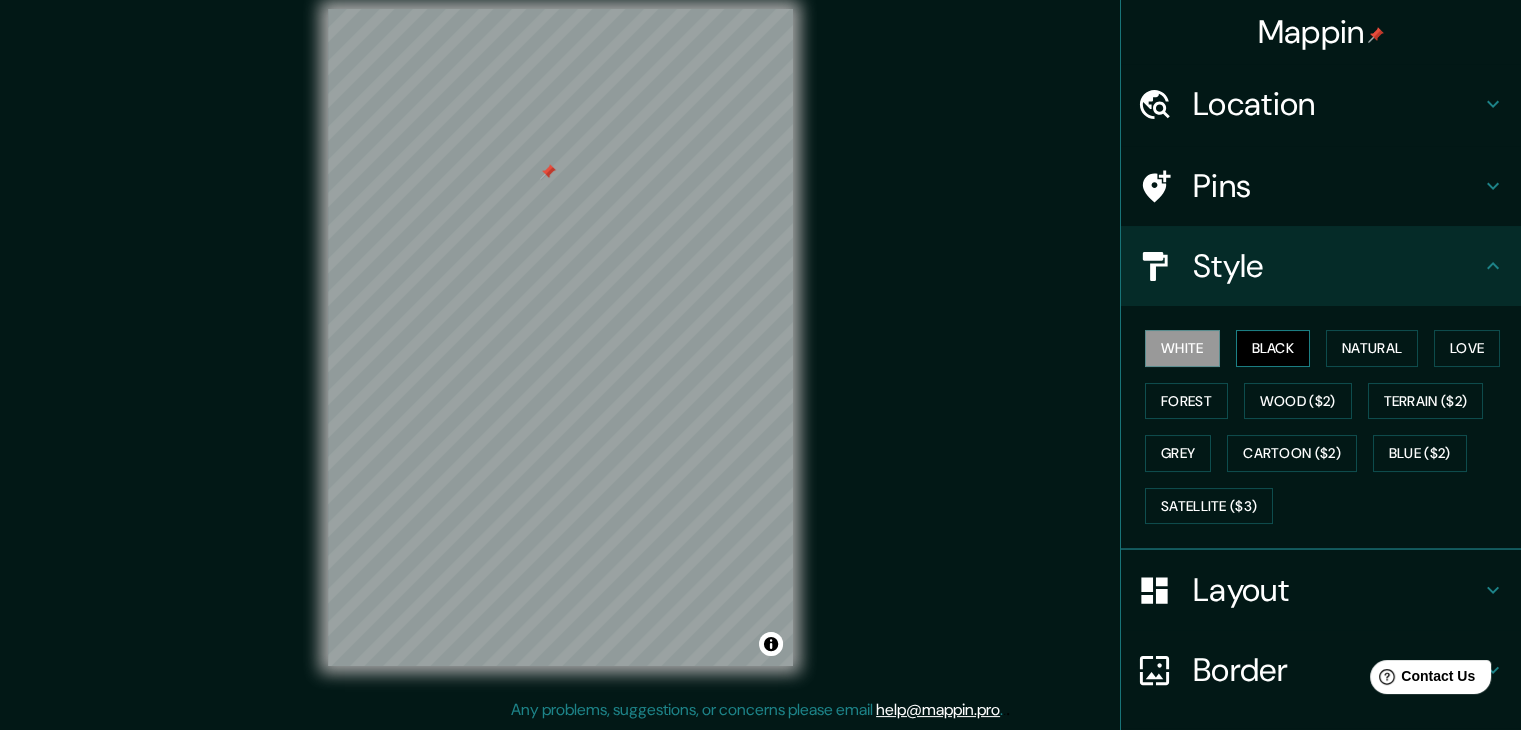 click on "Black" at bounding box center (1273, 348) 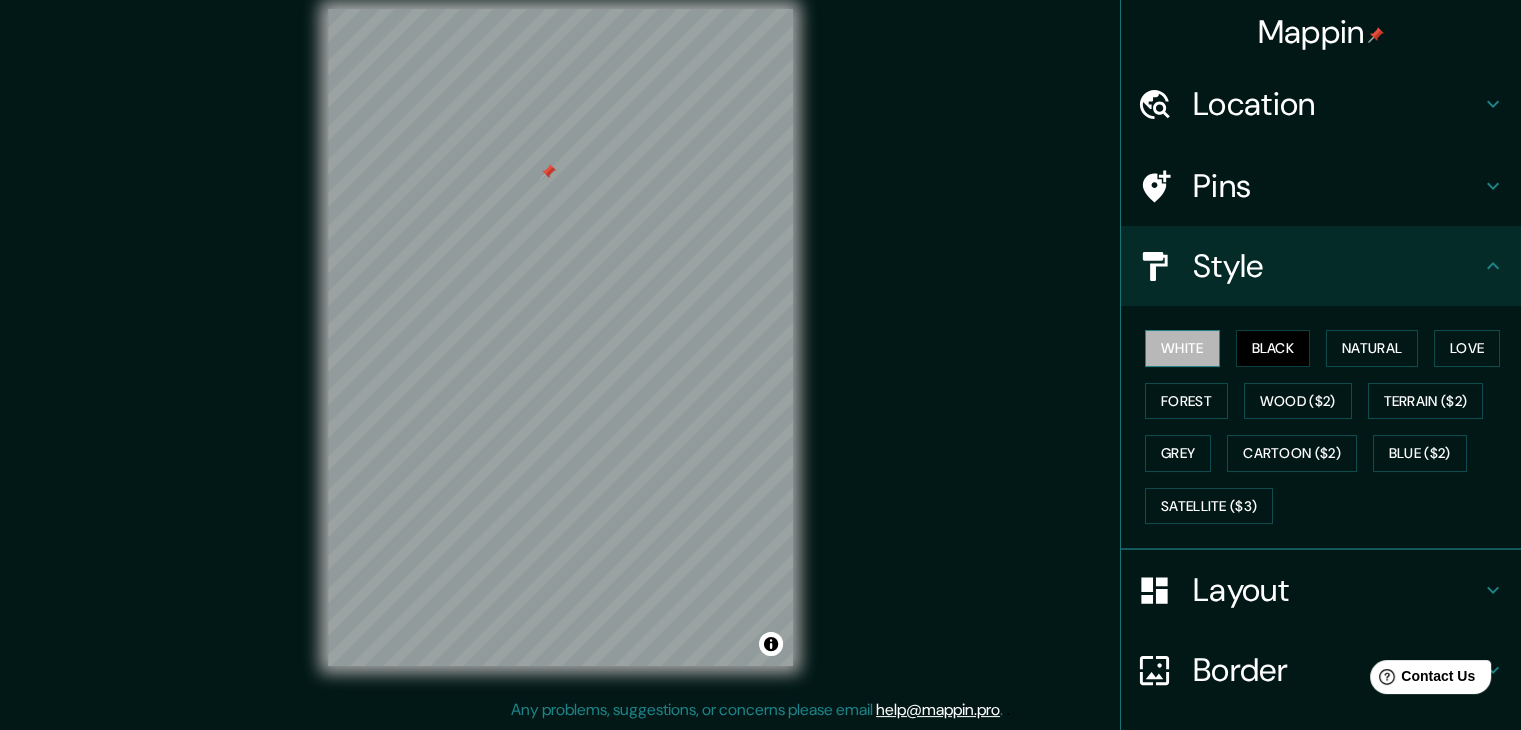 click on "White" at bounding box center (1182, 348) 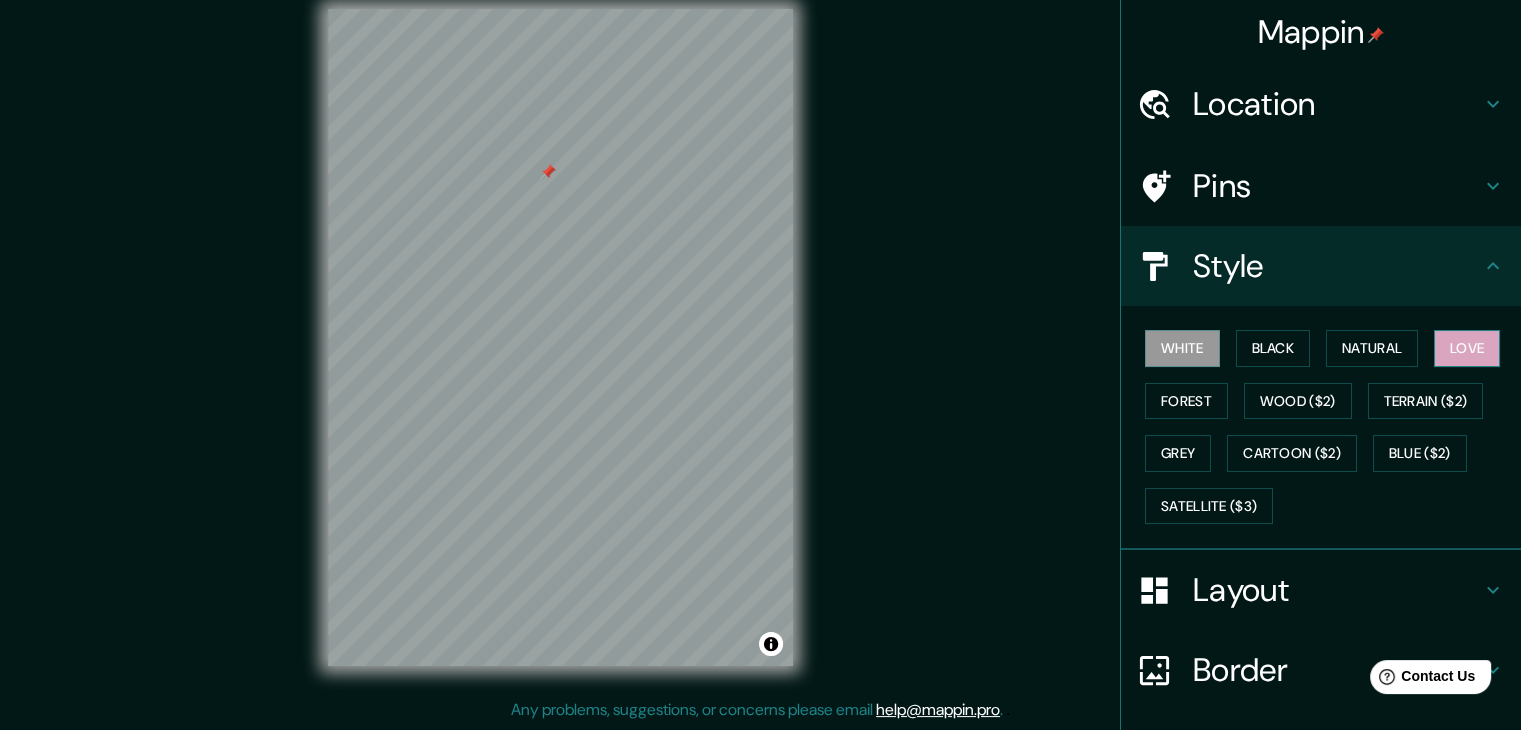 click on "Love" at bounding box center [1467, 348] 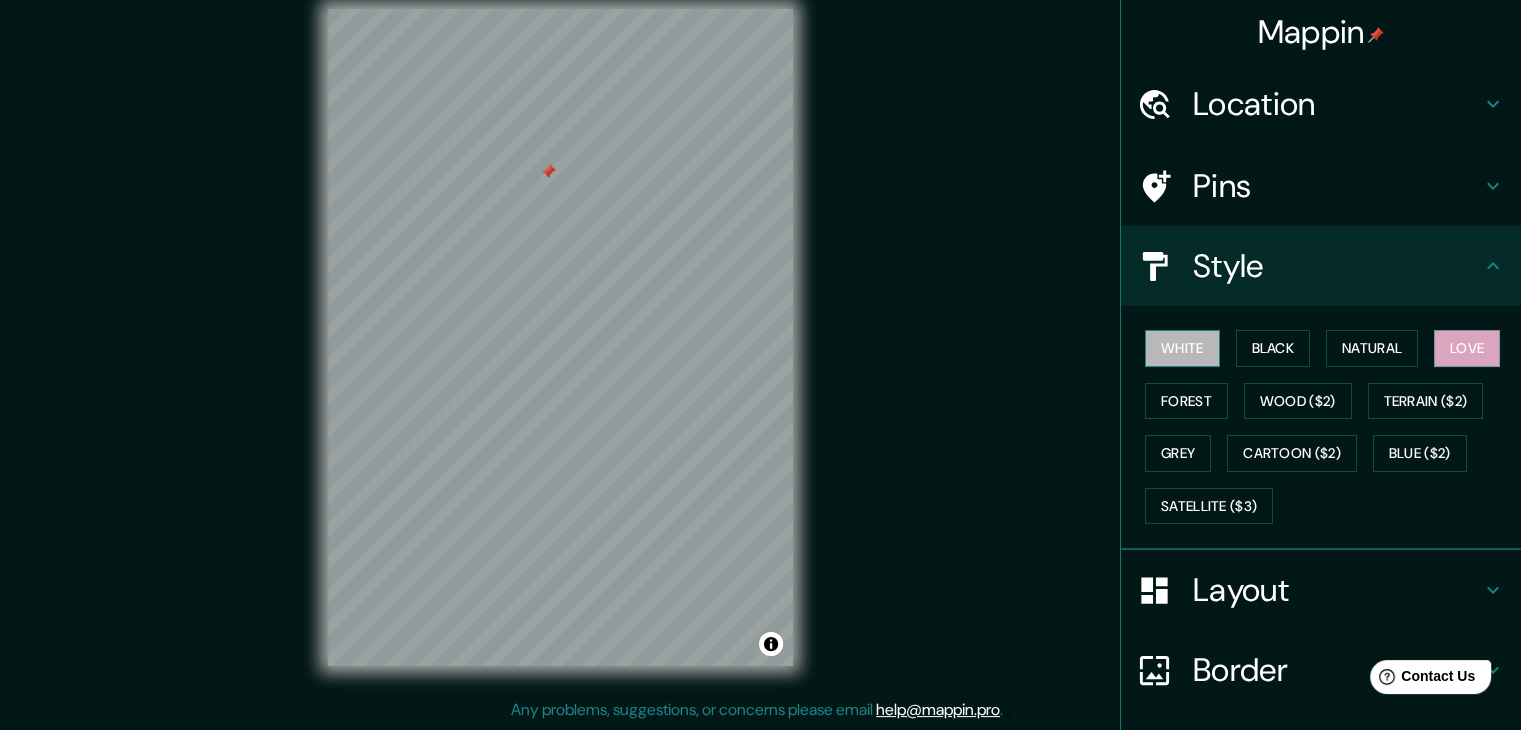 click on "White" at bounding box center (1182, 348) 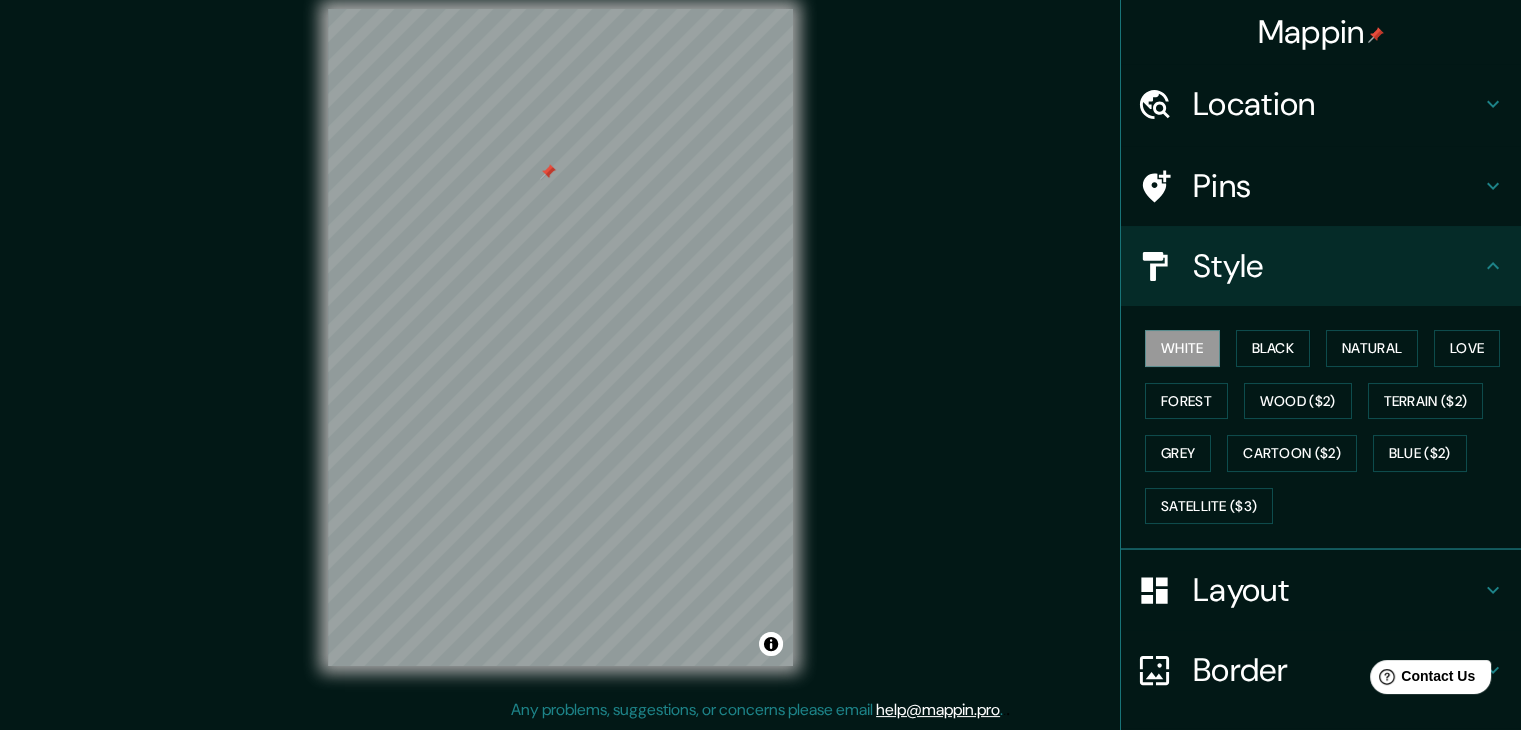click on "Location" at bounding box center (1337, 104) 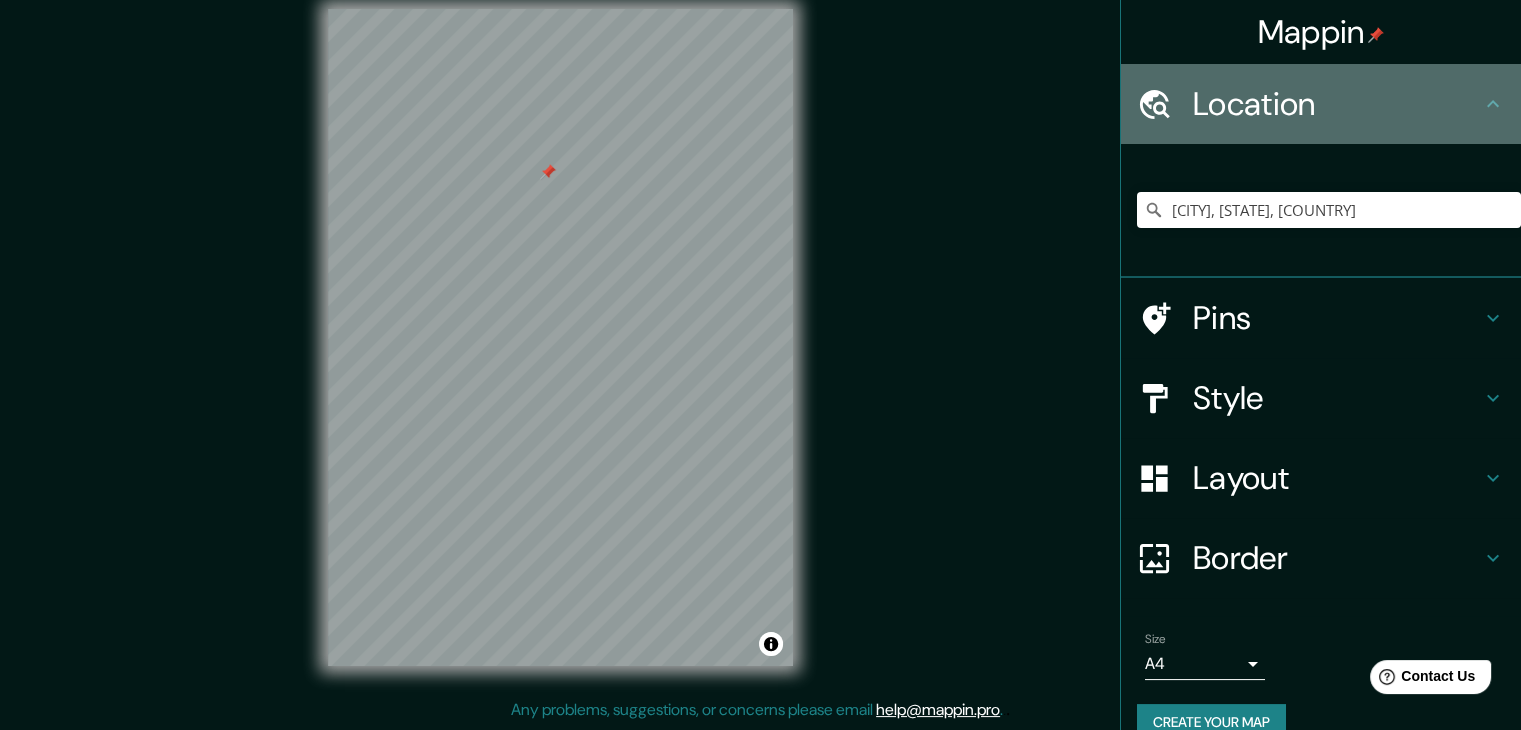 click on "Location" at bounding box center (1337, 104) 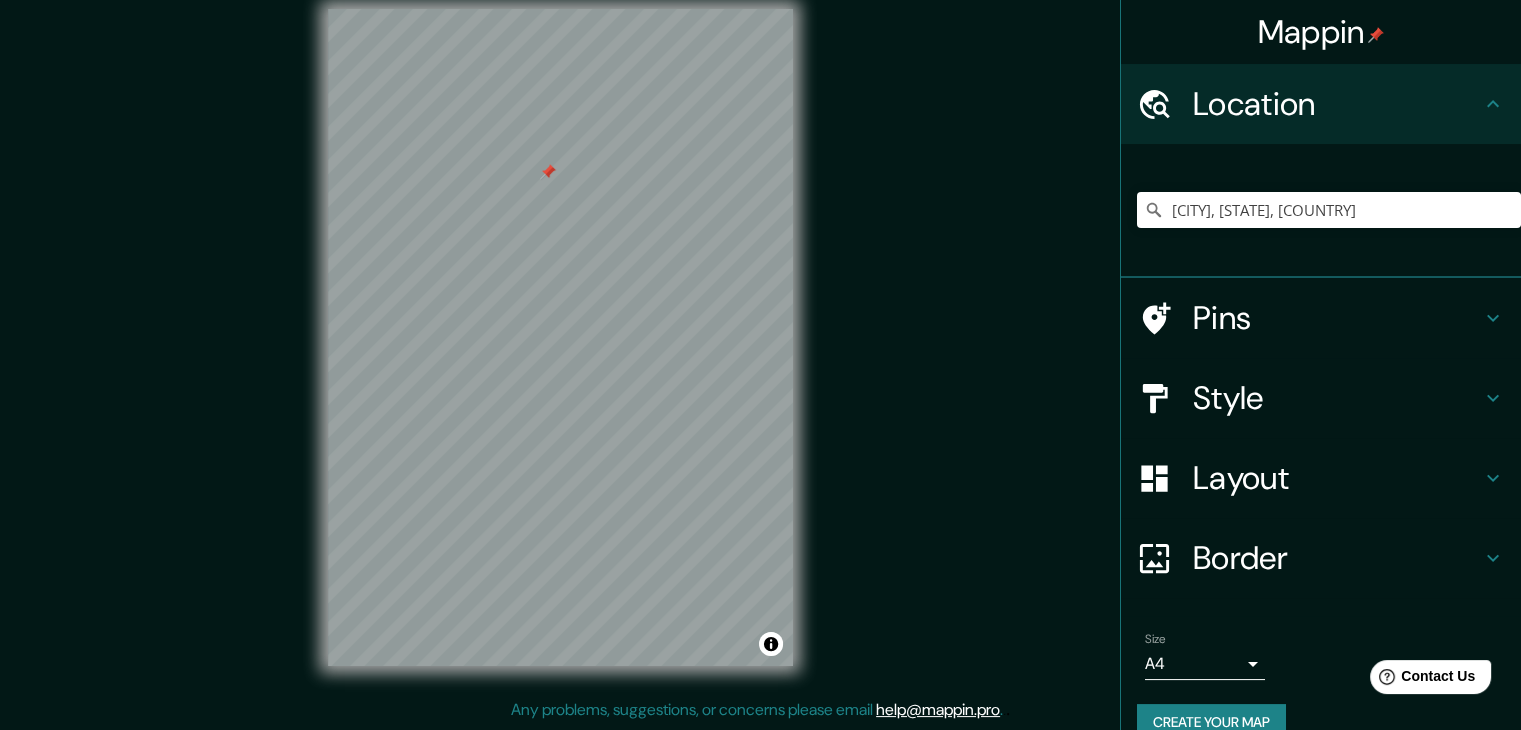 click 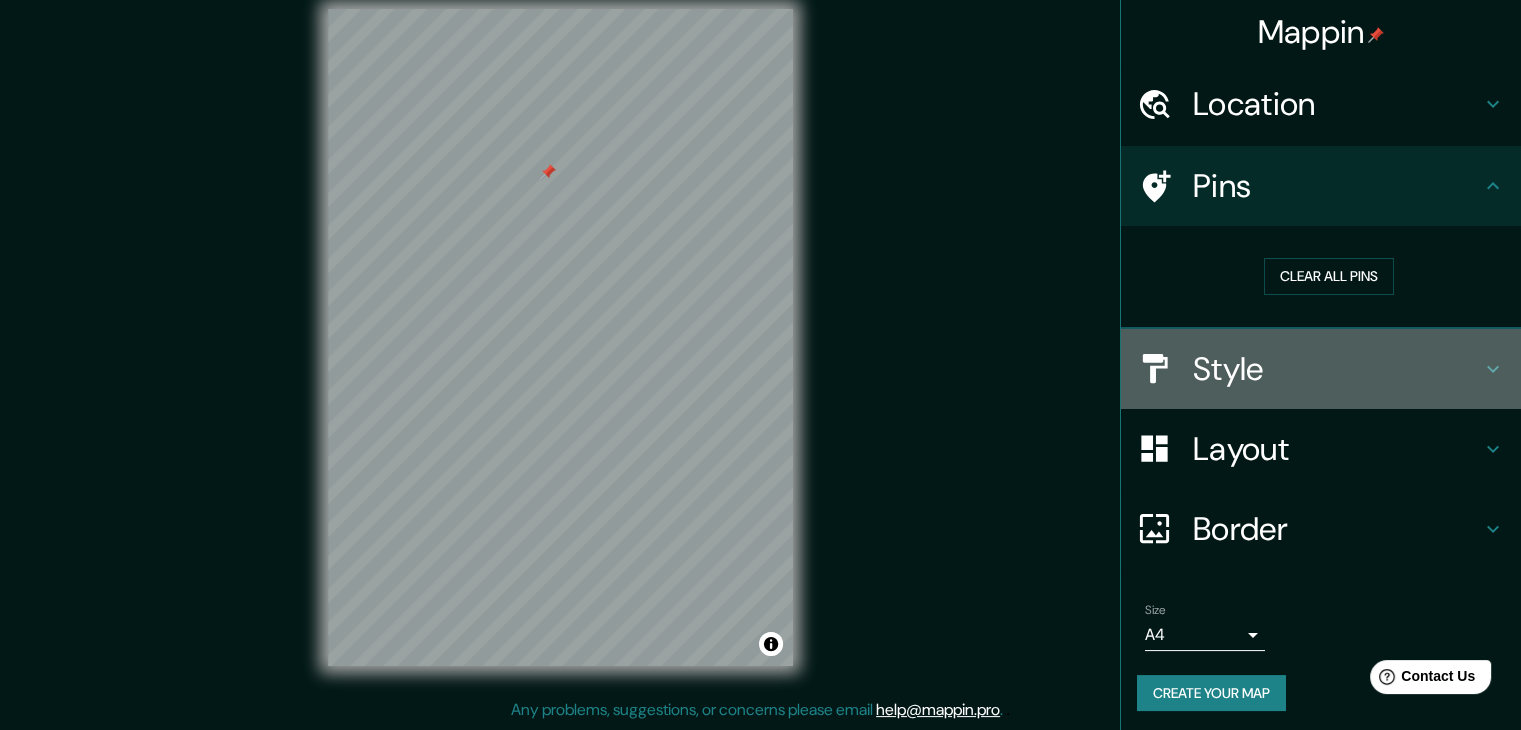 click on "Style" at bounding box center [1321, 369] 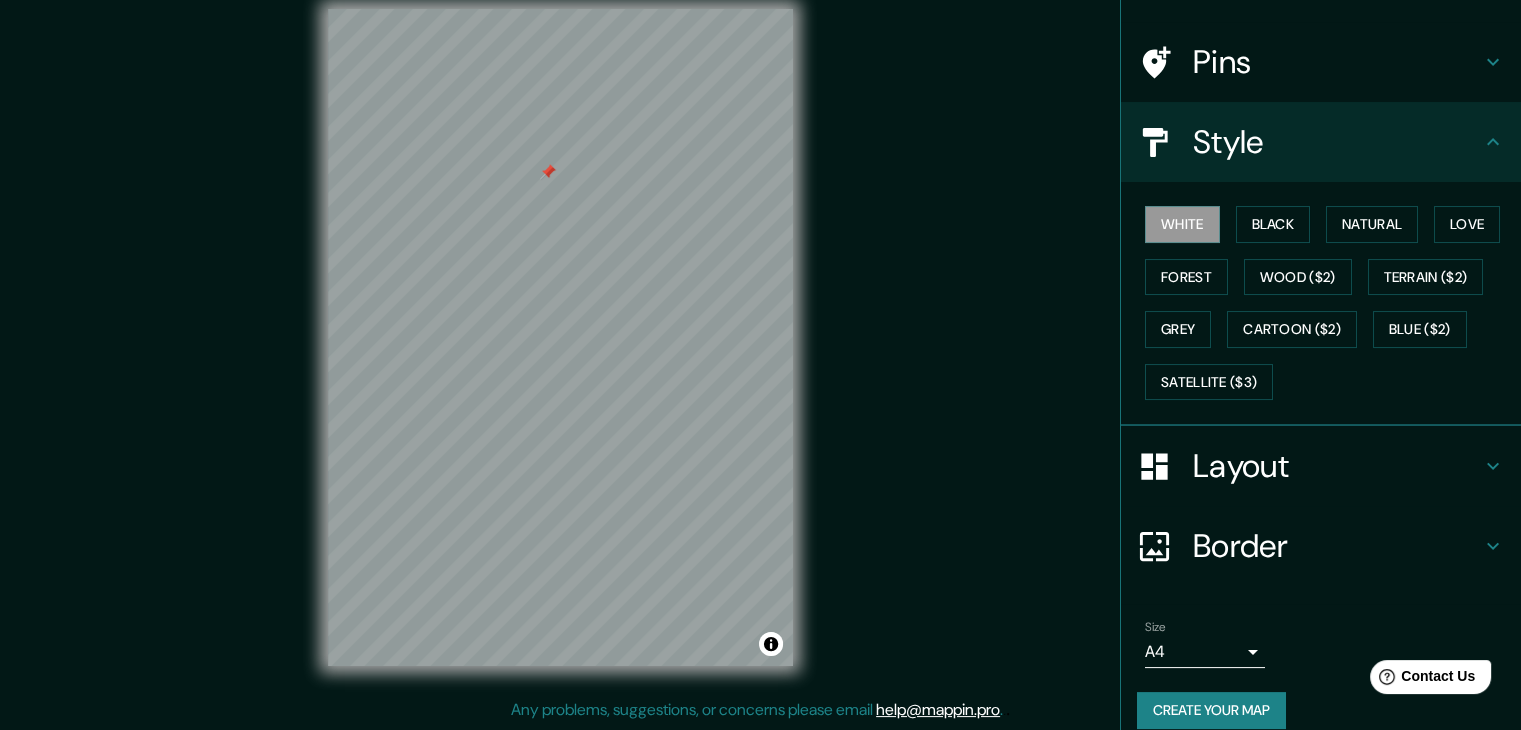 scroll, scrollTop: 144, scrollLeft: 0, axis: vertical 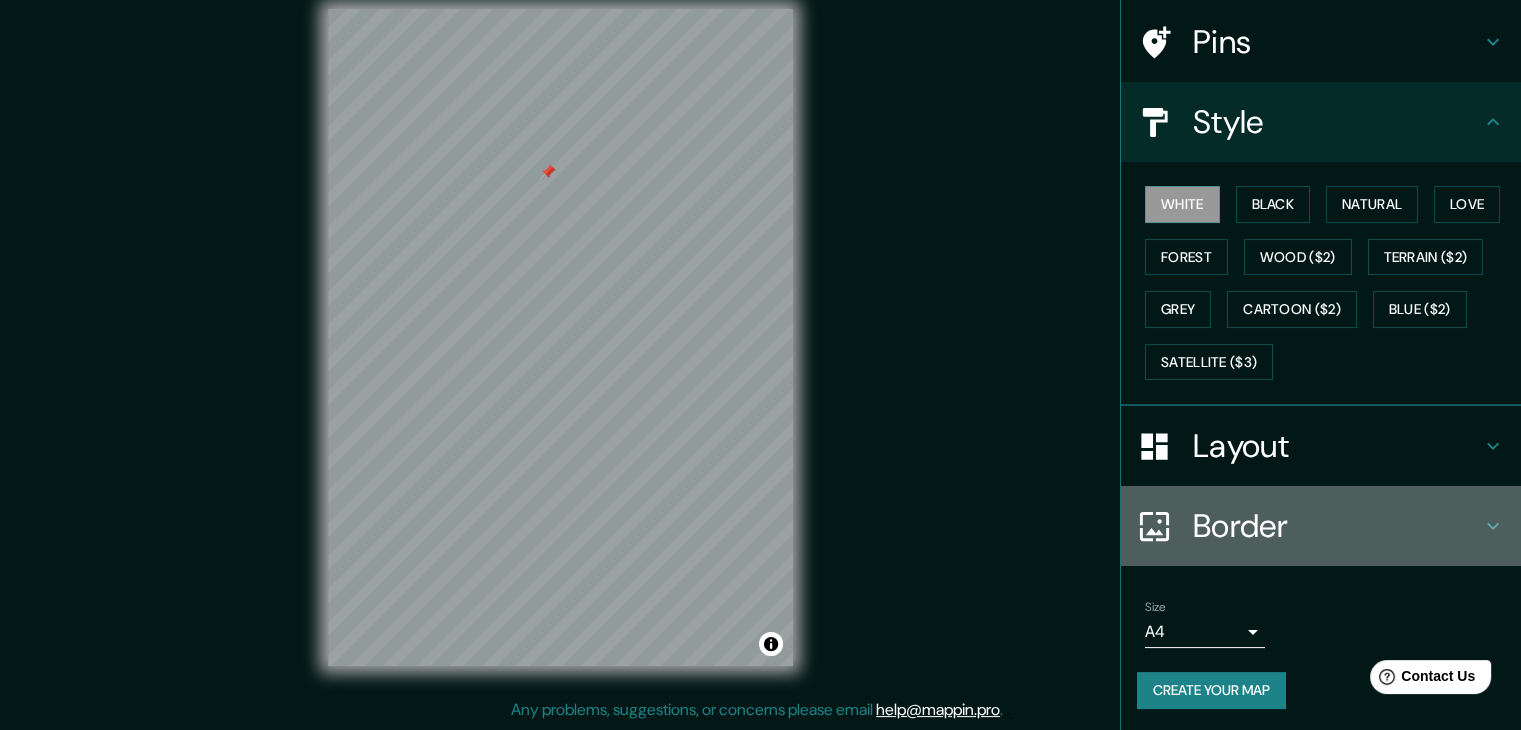 click on "Border" at bounding box center [1337, 526] 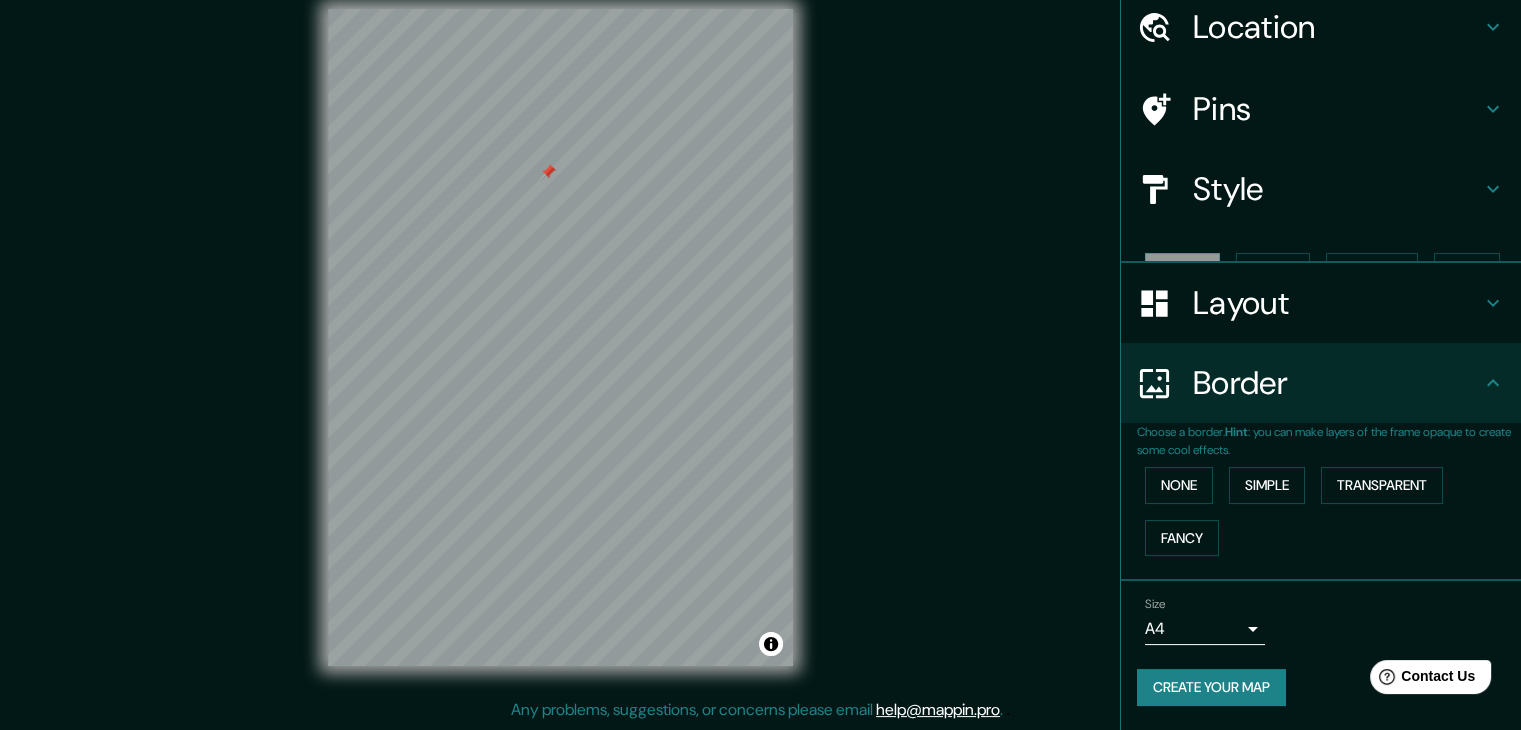 scroll, scrollTop: 42, scrollLeft: 0, axis: vertical 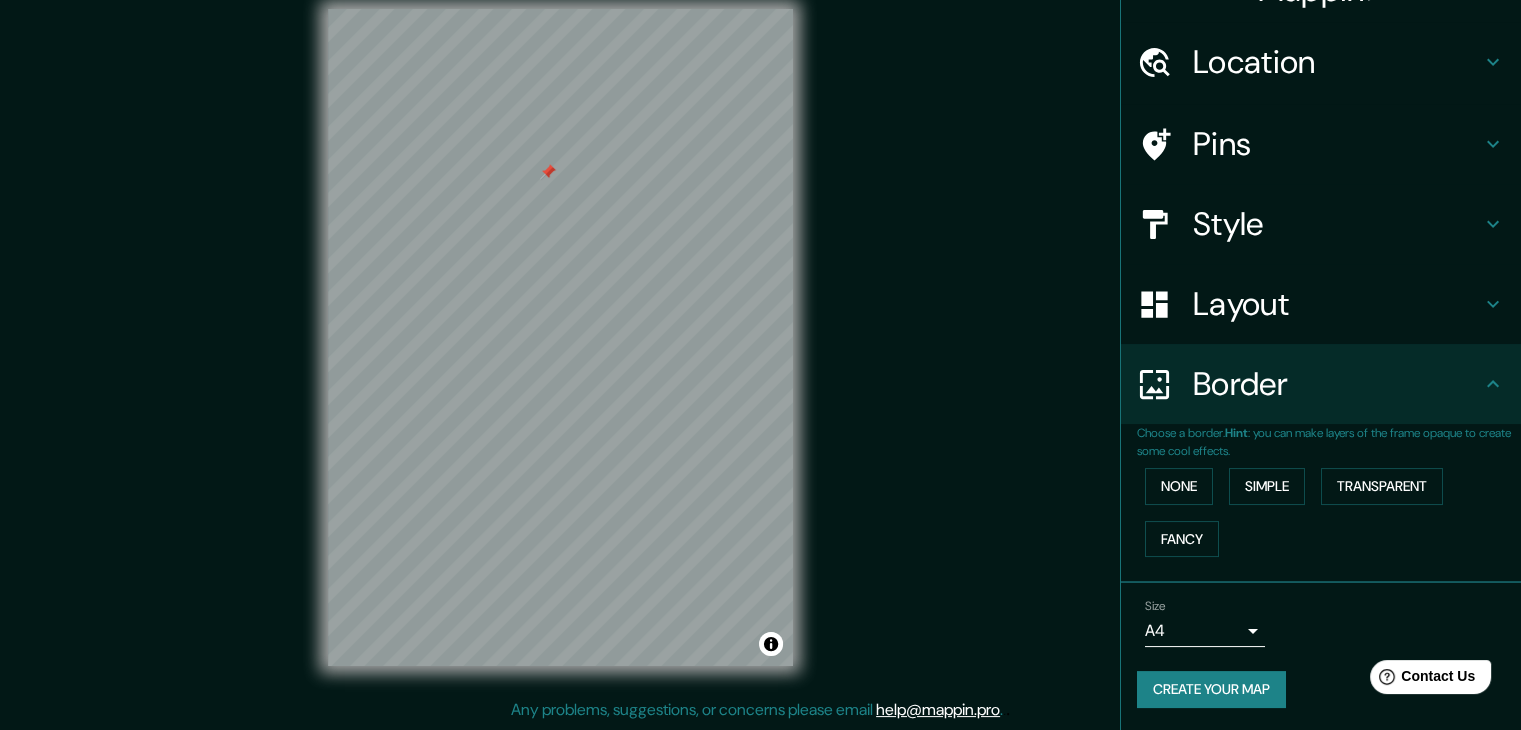 click on "Layout" at bounding box center [1321, 304] 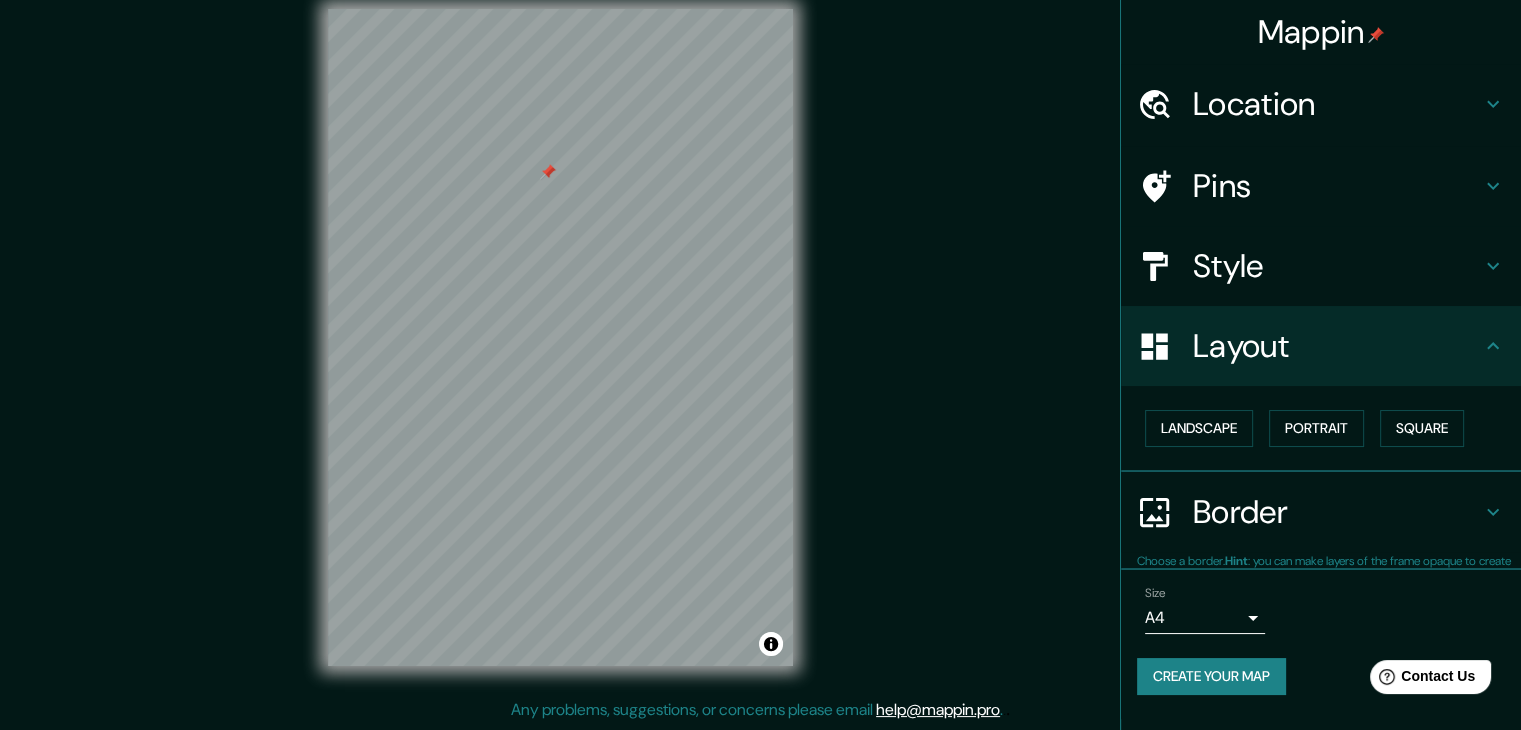 scroll, scrollTop: 0, scrollLeft: 0, axis: both 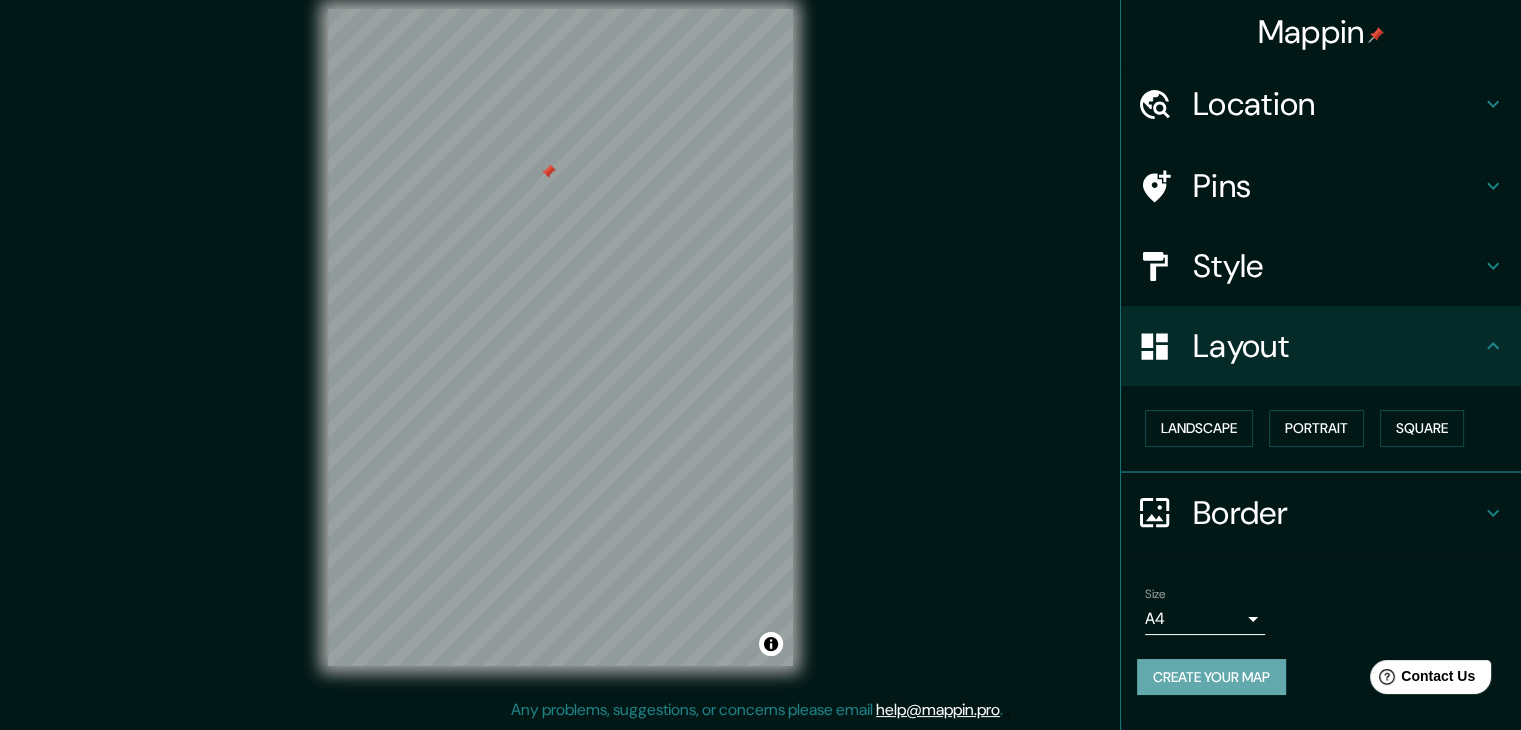 click on "Create your map" at bounding box center (1211, 677) 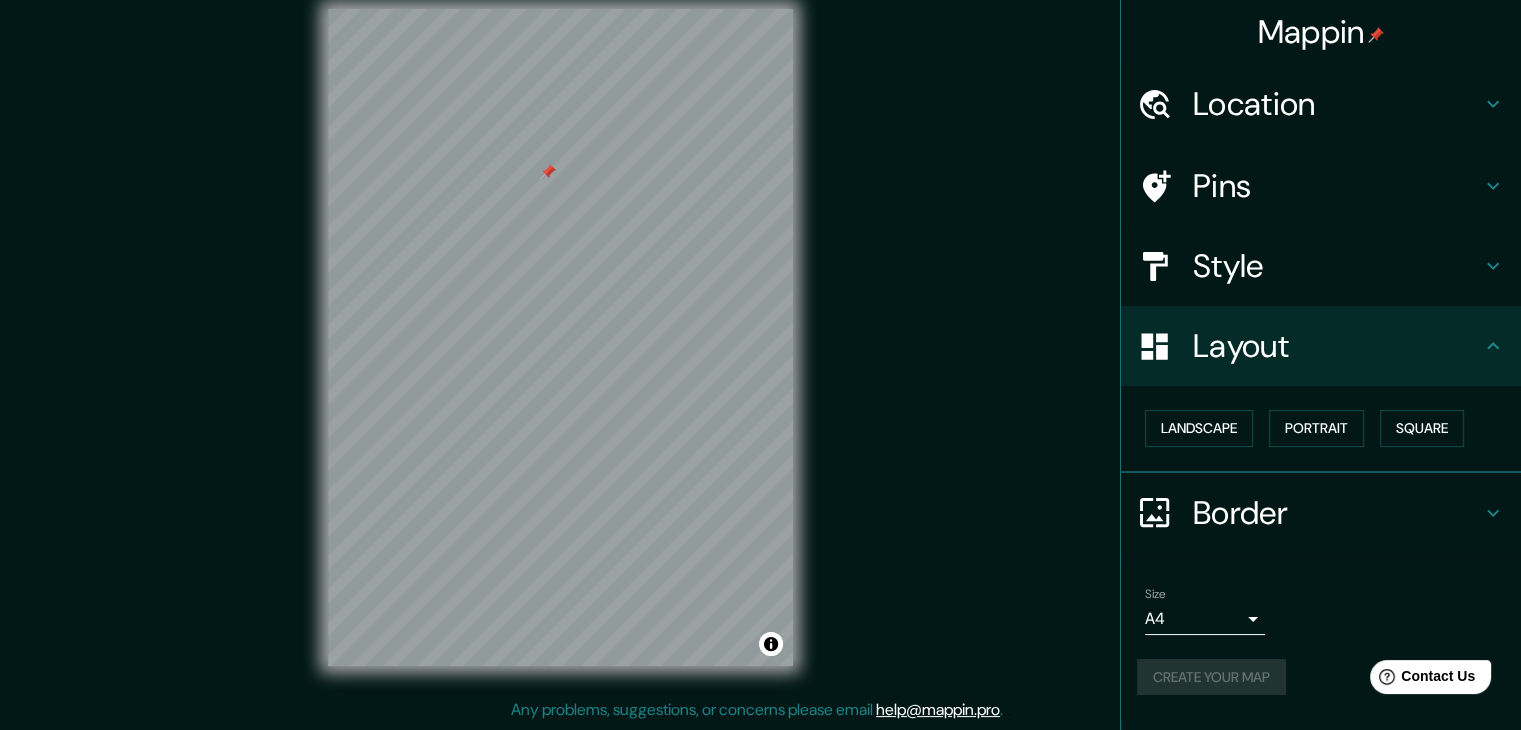 click on "Mappin Location Mérida, Yucatán, México Pins Style Layout Landscape Portrait Square Border Choose a border.  Hint : you can make layers of the frame opaque to create some cool effects. None Simple Transparent Fancy Size A4 single Create your map © Mapbox   © OpenStreetMap   Improve this map Any problems, suggestions, or concerns please email    help@mappin.pro . . ." at bounding box center [760, 353] 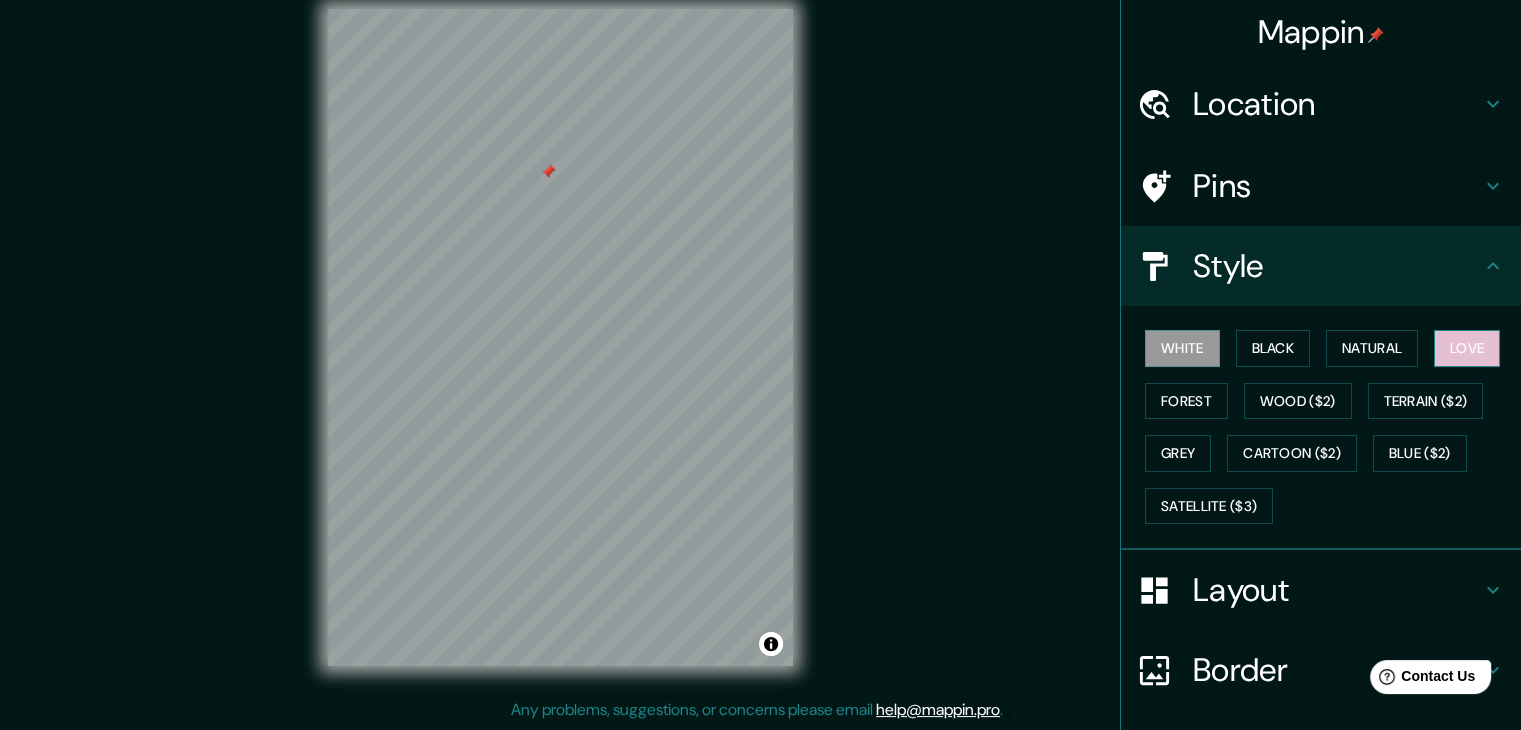 click on "Love" at bounding box center [1467, 348] 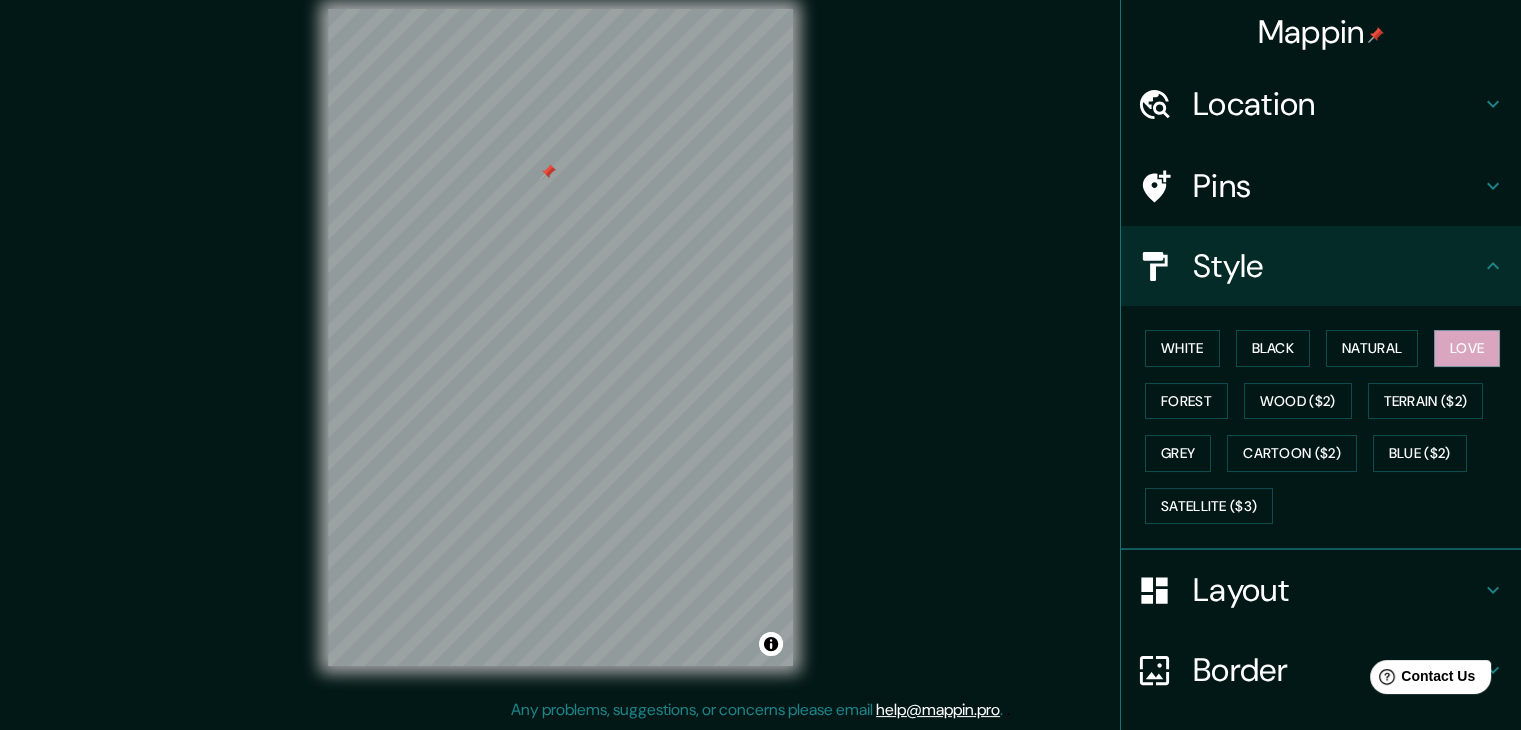 click on "Mappin Location Mérida, Yucatán, México Pins Style White Black Natural Love Forest Wood ($2) Terrain ($2) Grey Cartoon ($2) Blue ($2) Satellite ($3) Layout Border Choose a border.  Hint : you can make layers of the frame opaque to create some cool effects. None Simple Transparent Fancy Size A4 single Create your map © Mapbox   © OpenStreetMap   Improve this map Any problems, suggestions, or concerns please email    help@mappin.pro . . ." at bounding box center (760, 353) 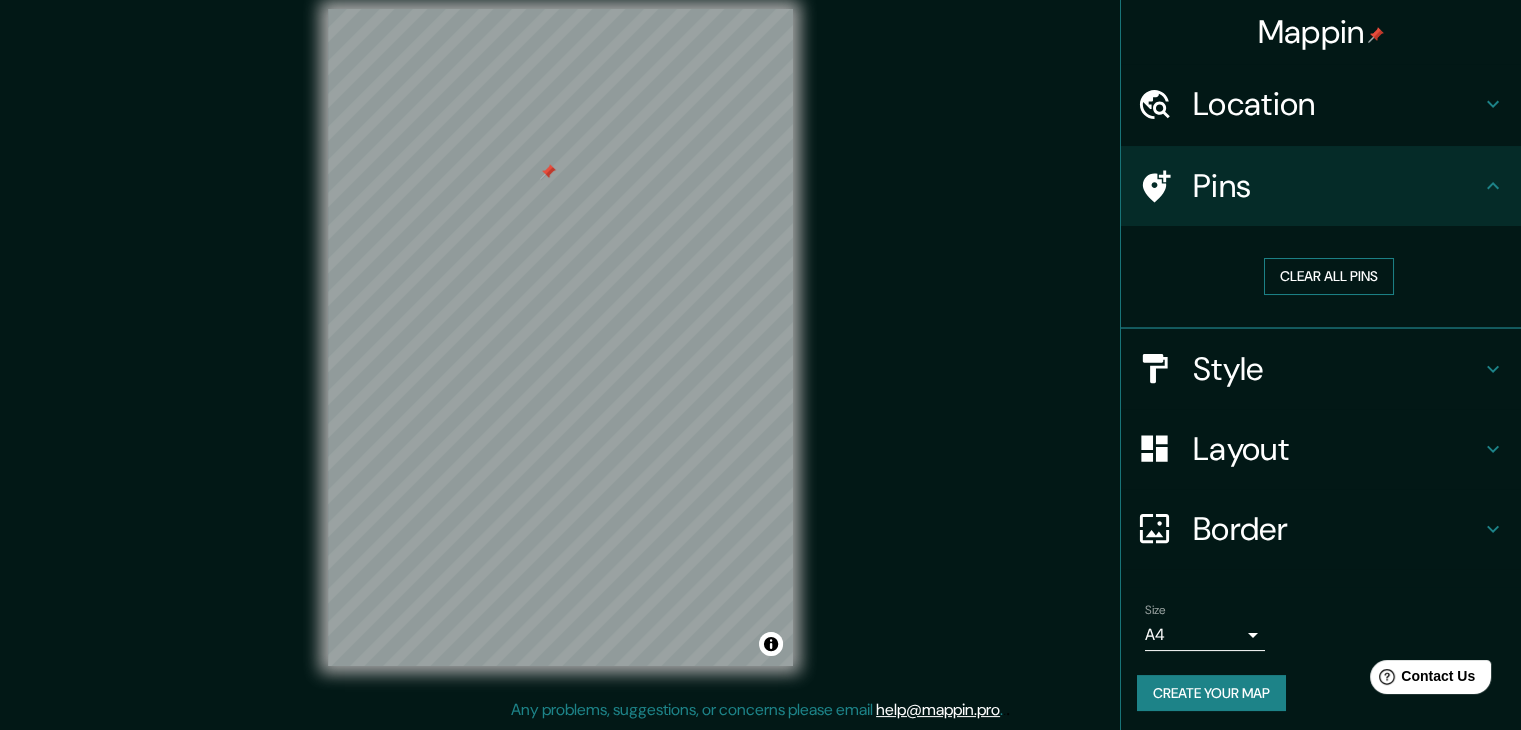click on "Clear all pins" at bounding box center [1329, 276] 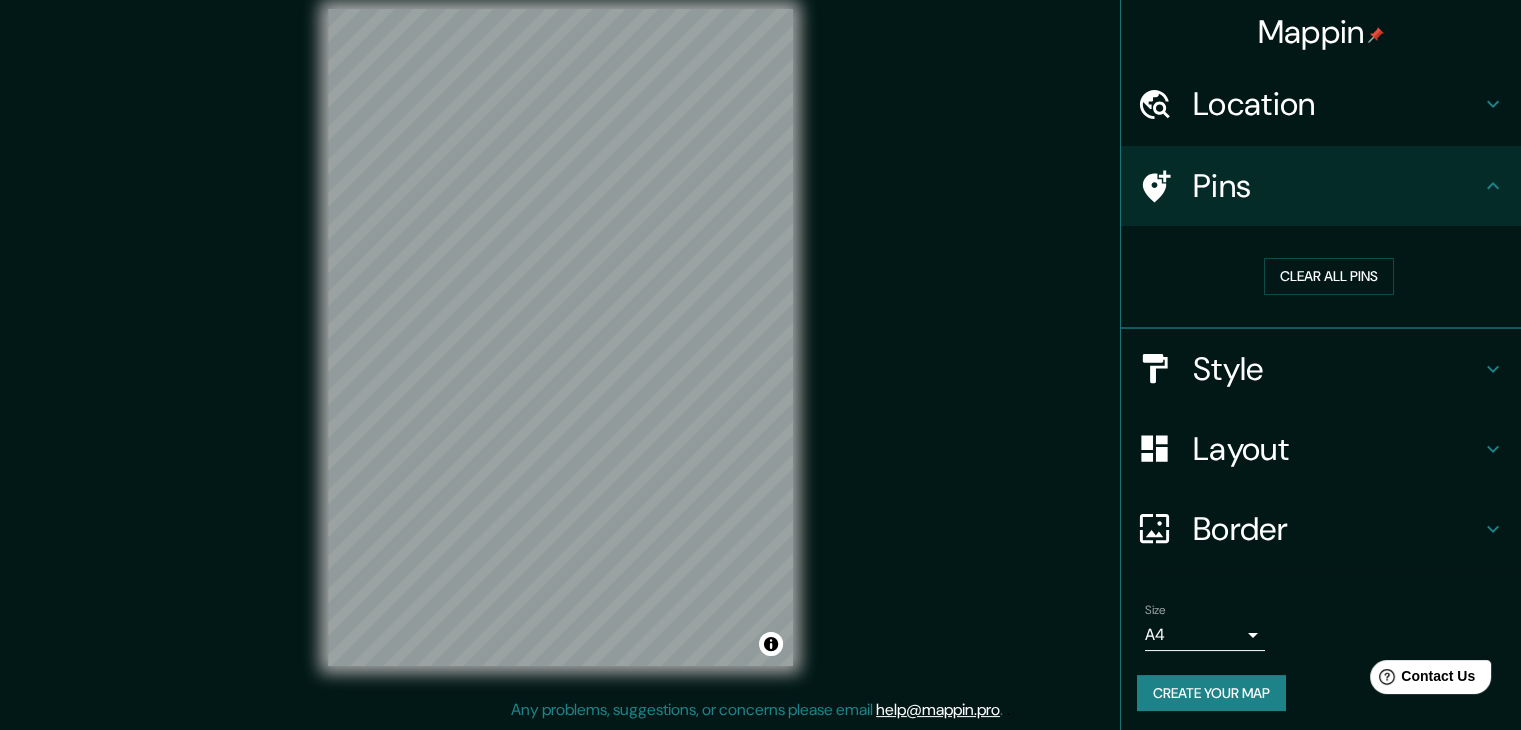click on "Create your map" at bounding box center [1211, 693] 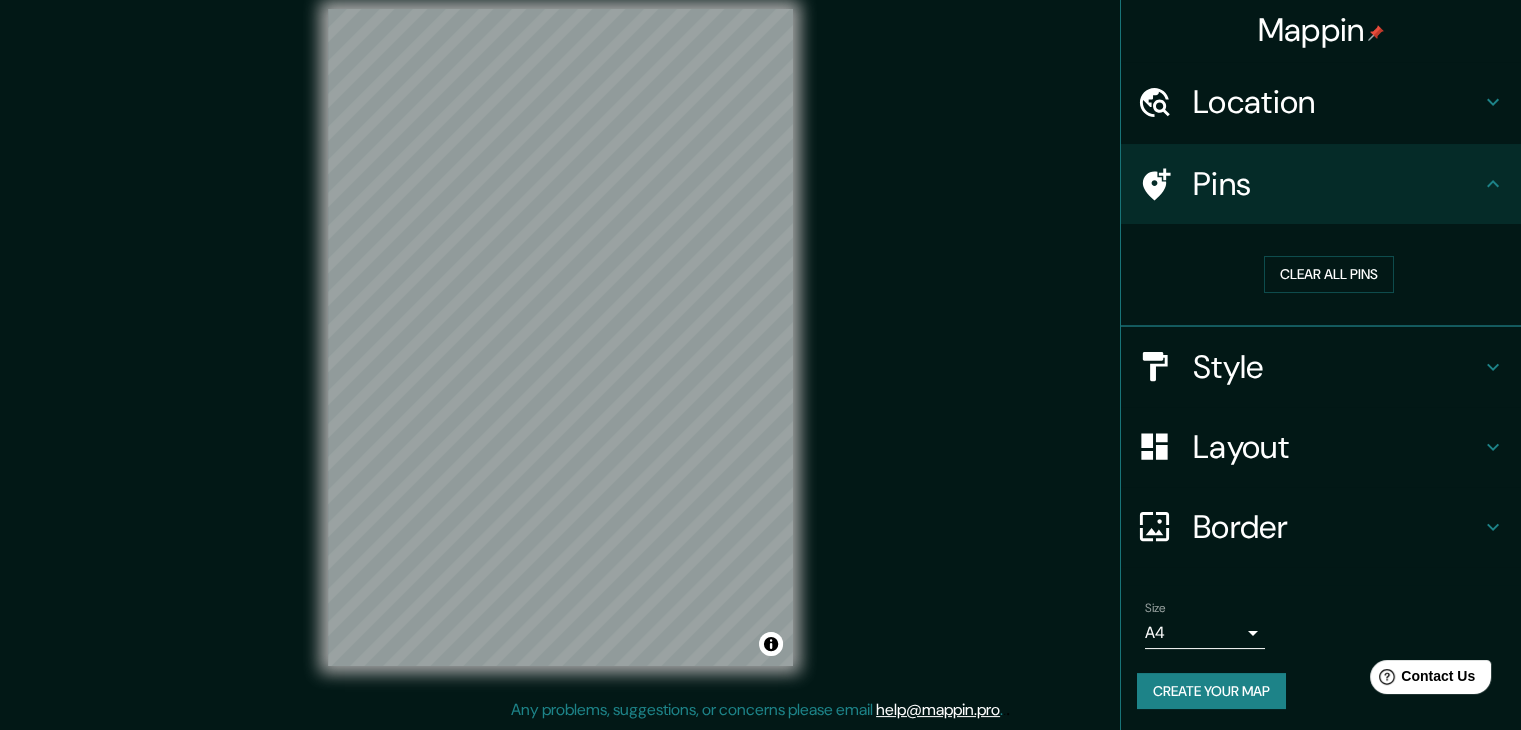 scroll, scrollTop: 4, scrollLeft: 0, axis: vertical 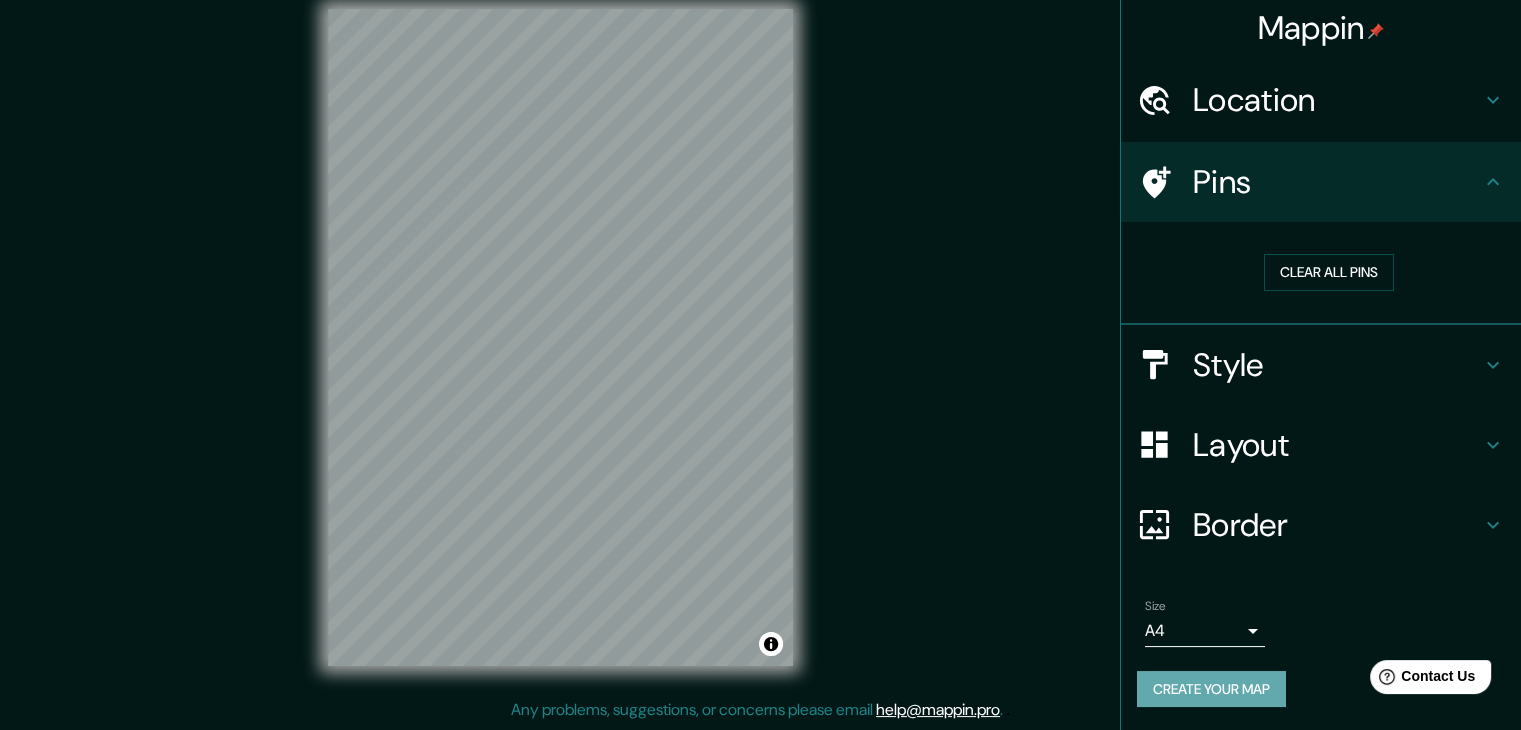click on "Create your map" at bounding box center (1211, 689) 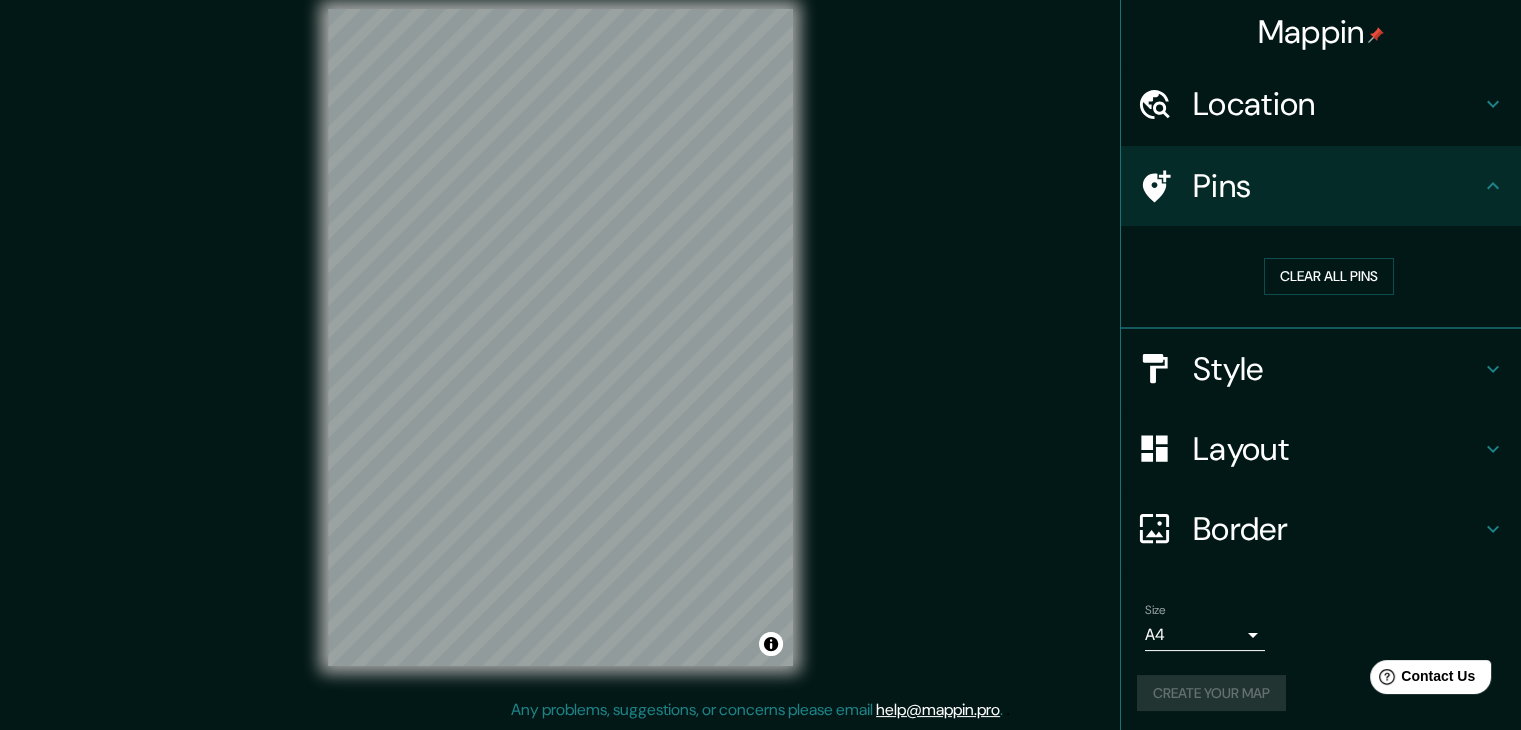scroll, scrollTop: 4, scrollLeft: 0, axis: vertical 